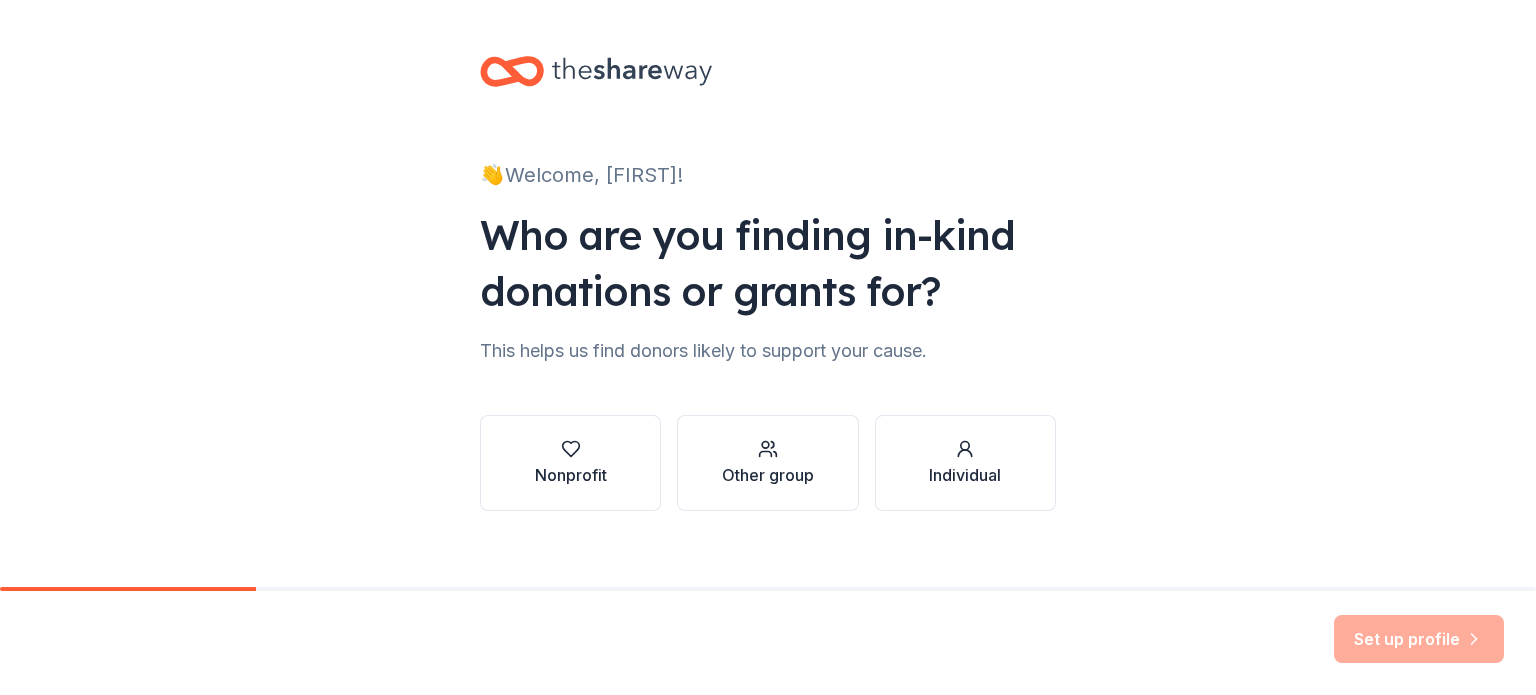 scroll, scrollTop: 0, scrollLeft: 0, axis: both 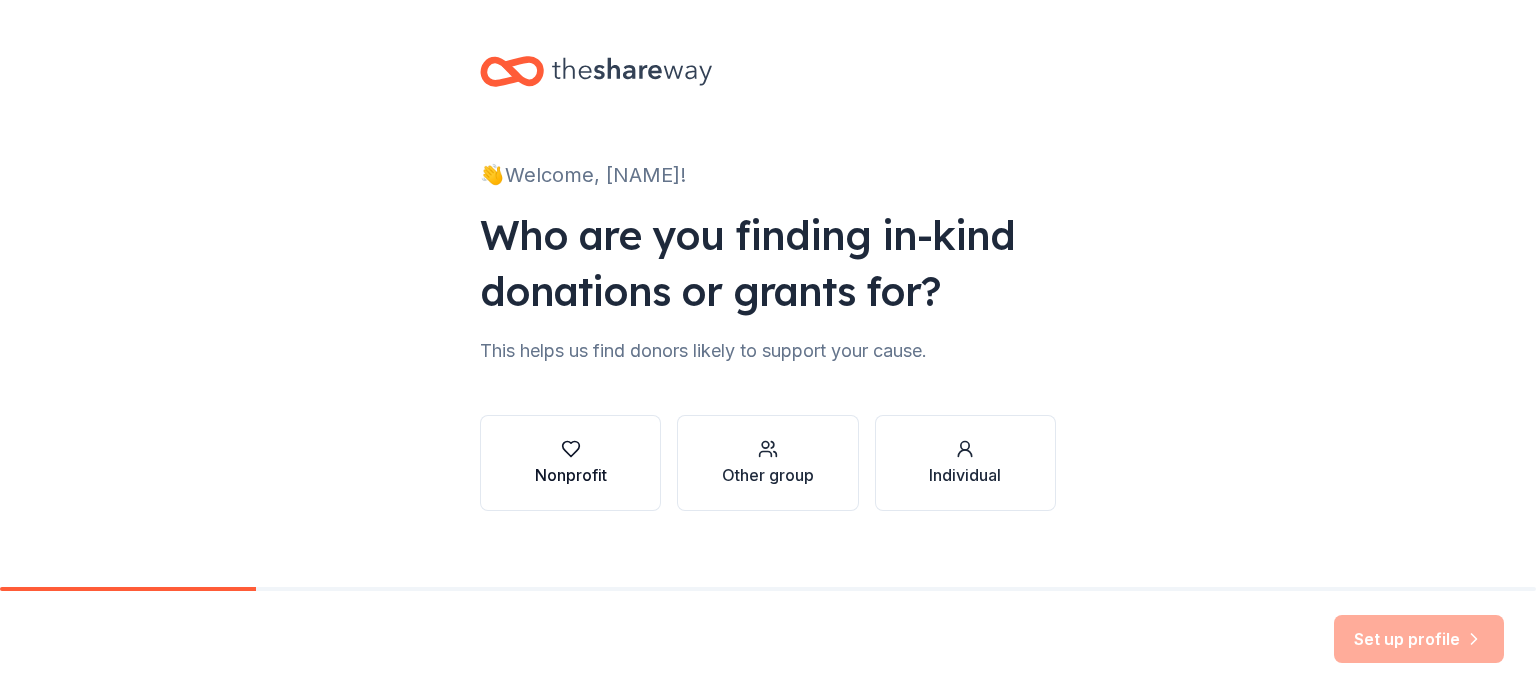 click on "Nonprofit" at bounding box center (571, 475) 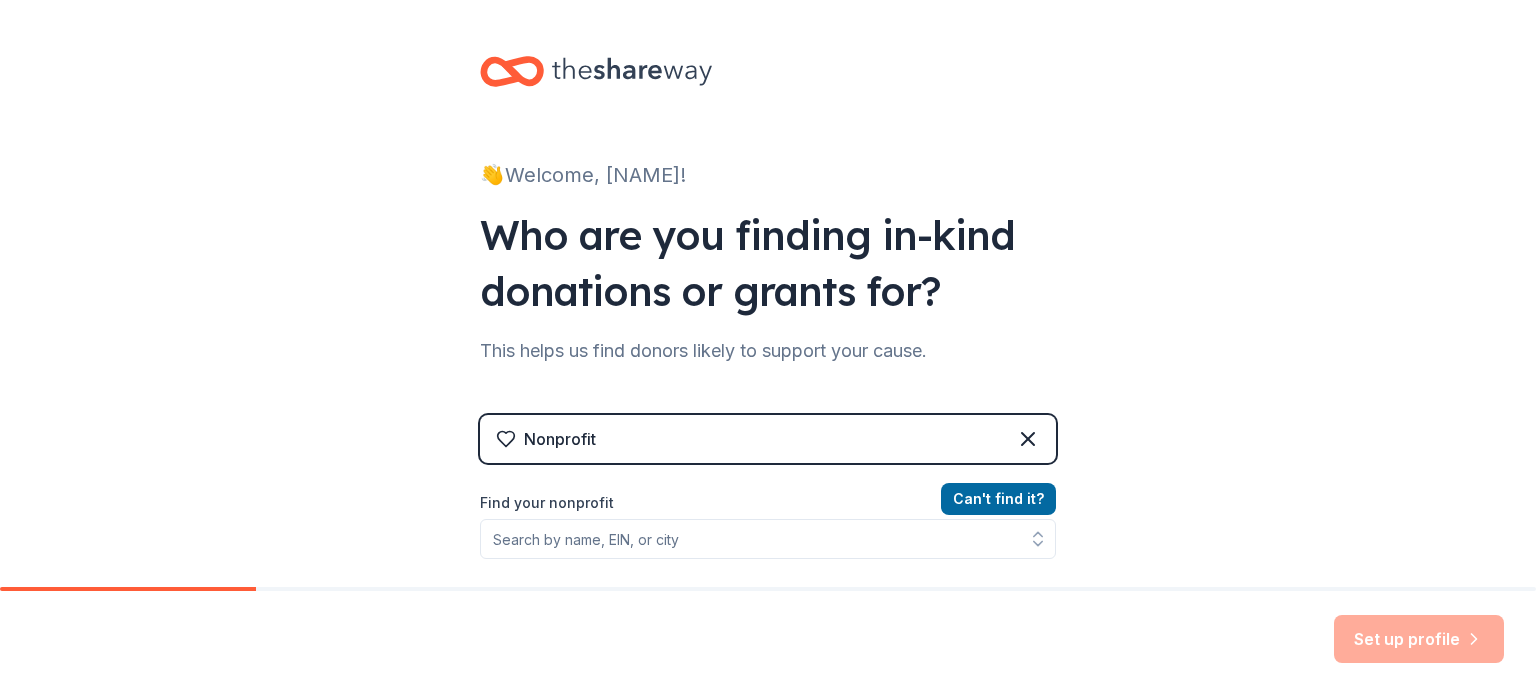 click 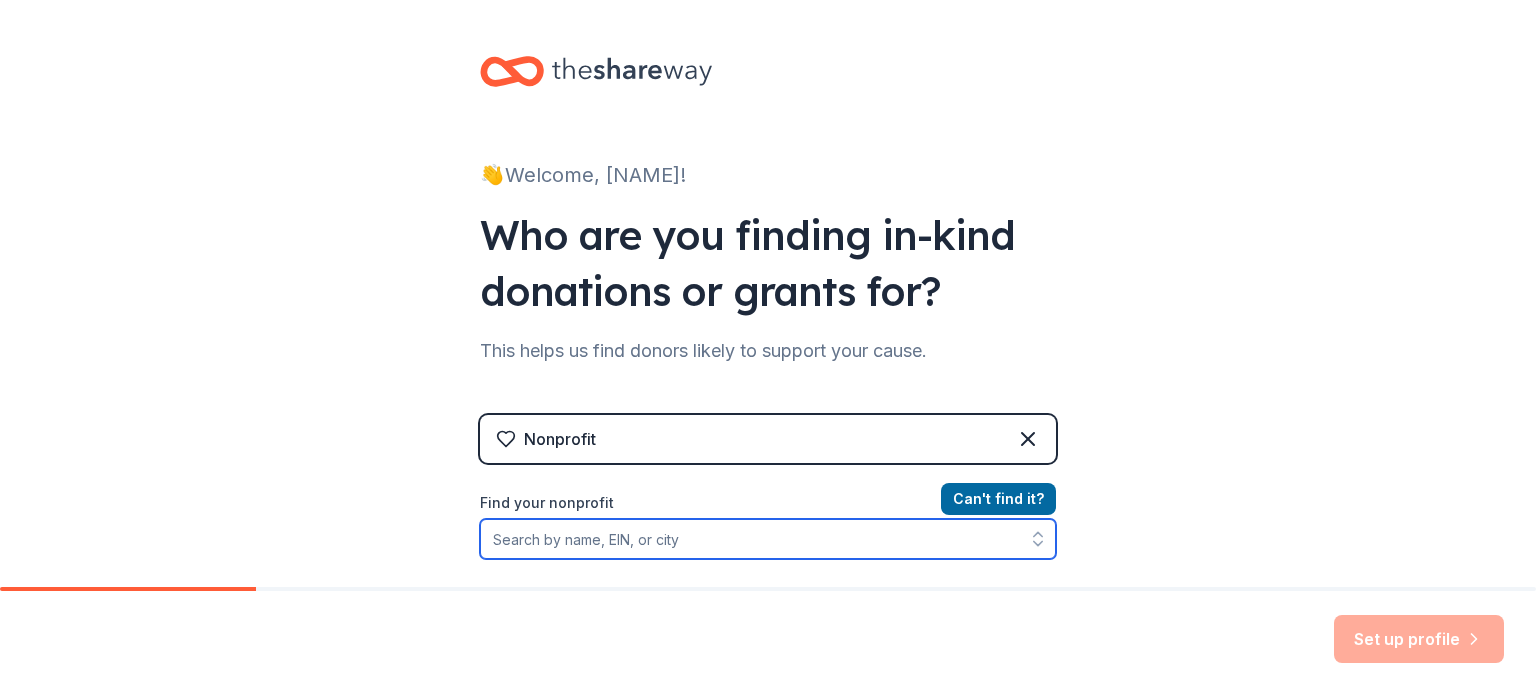 click on "Find your nonprofit" at bounding box center (768, 539) 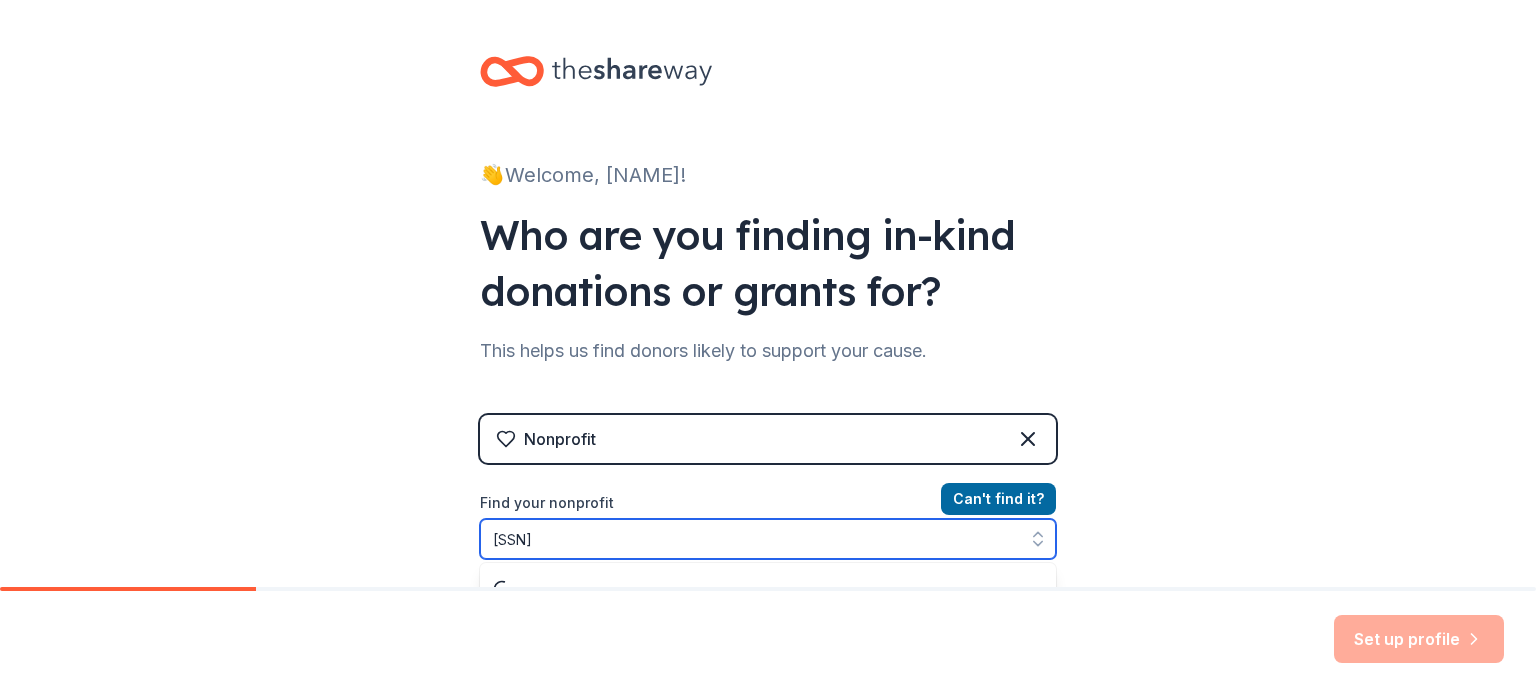 scroll, scrollTop: 72, scrollLeft: 0, axis: vertical 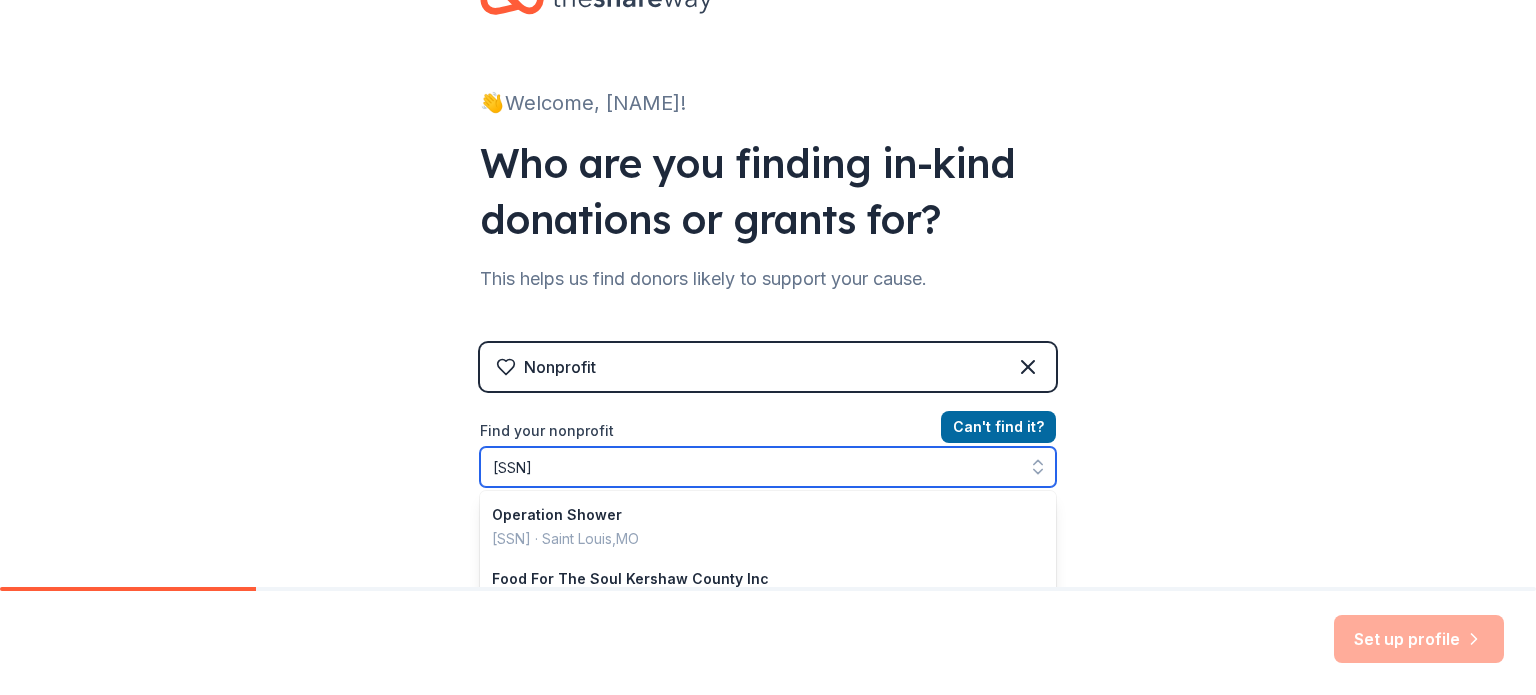 type on "[SSN]" 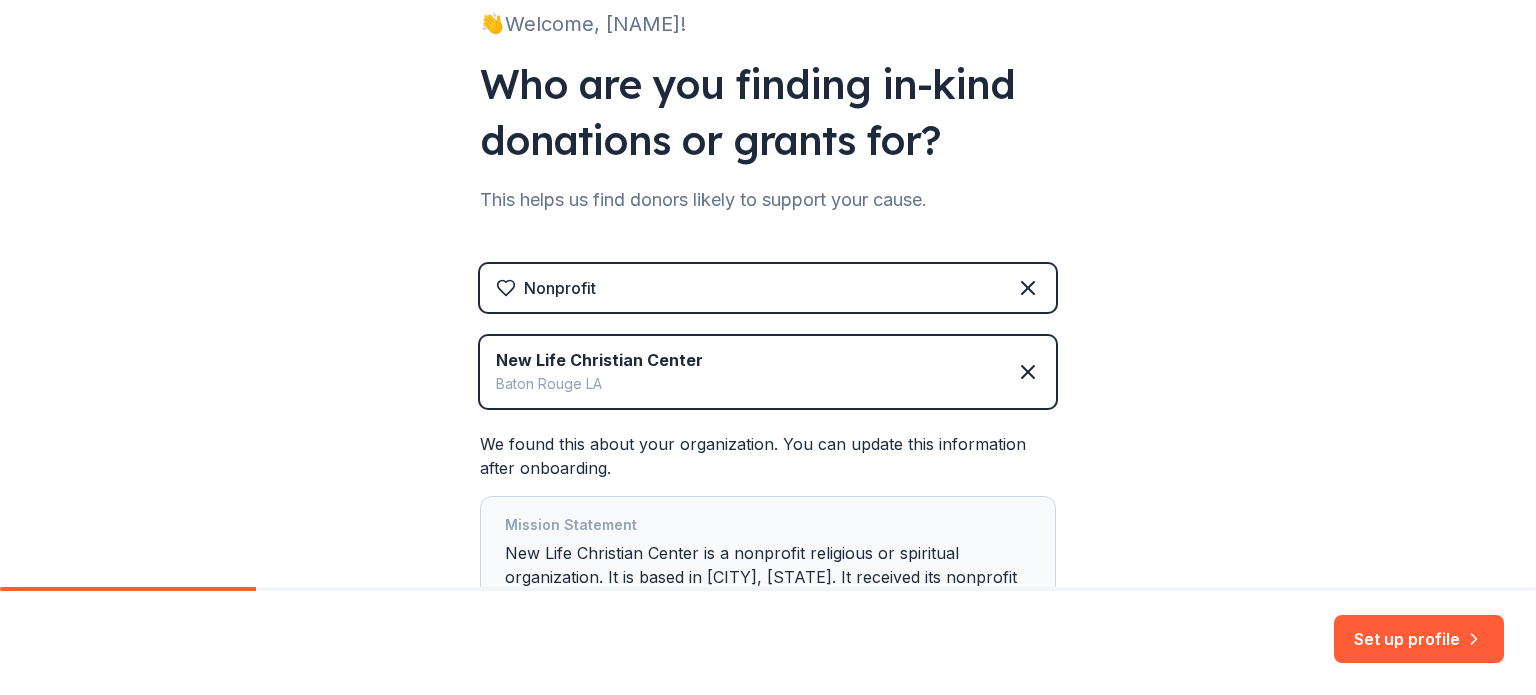 scroll, scrollTop: 337, scrollLeft: 0, axis: vertical 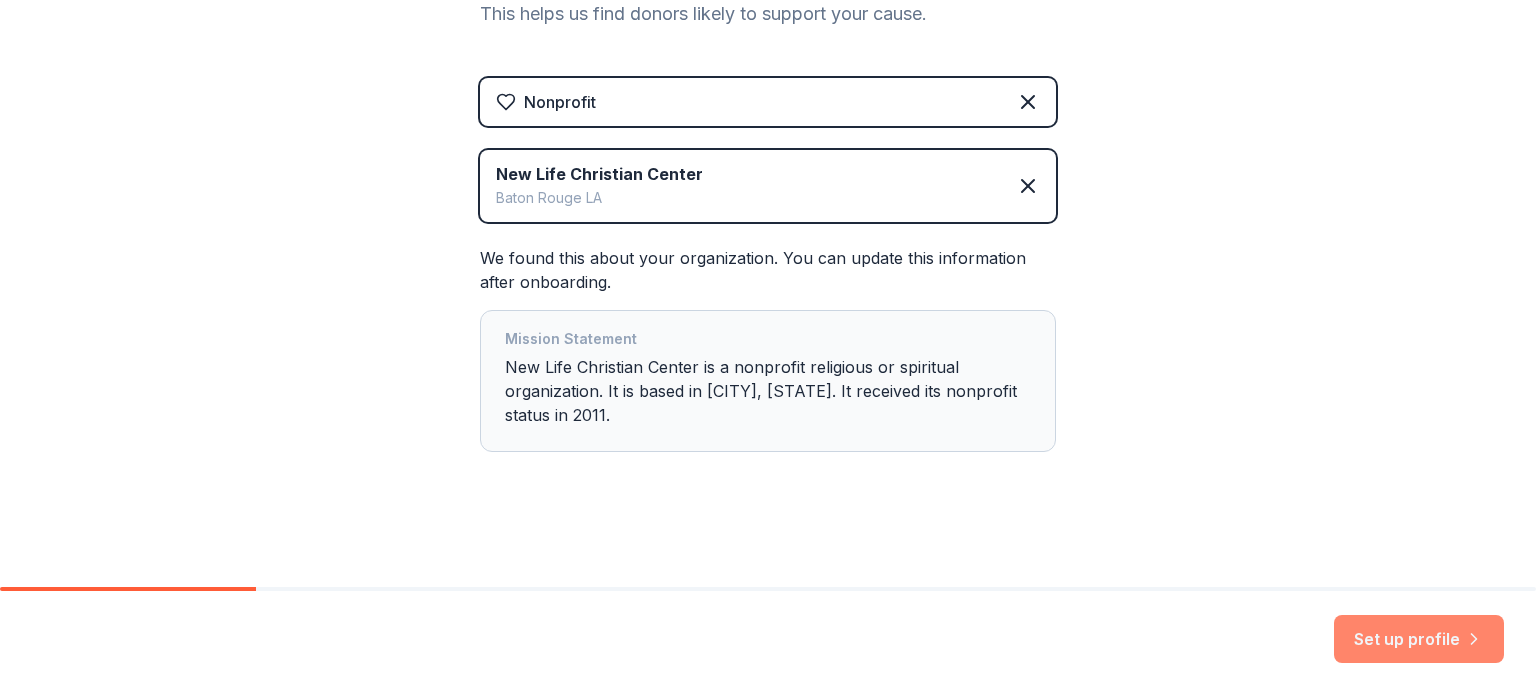 click on "Set up profile" at bounding box center [1419, 639] 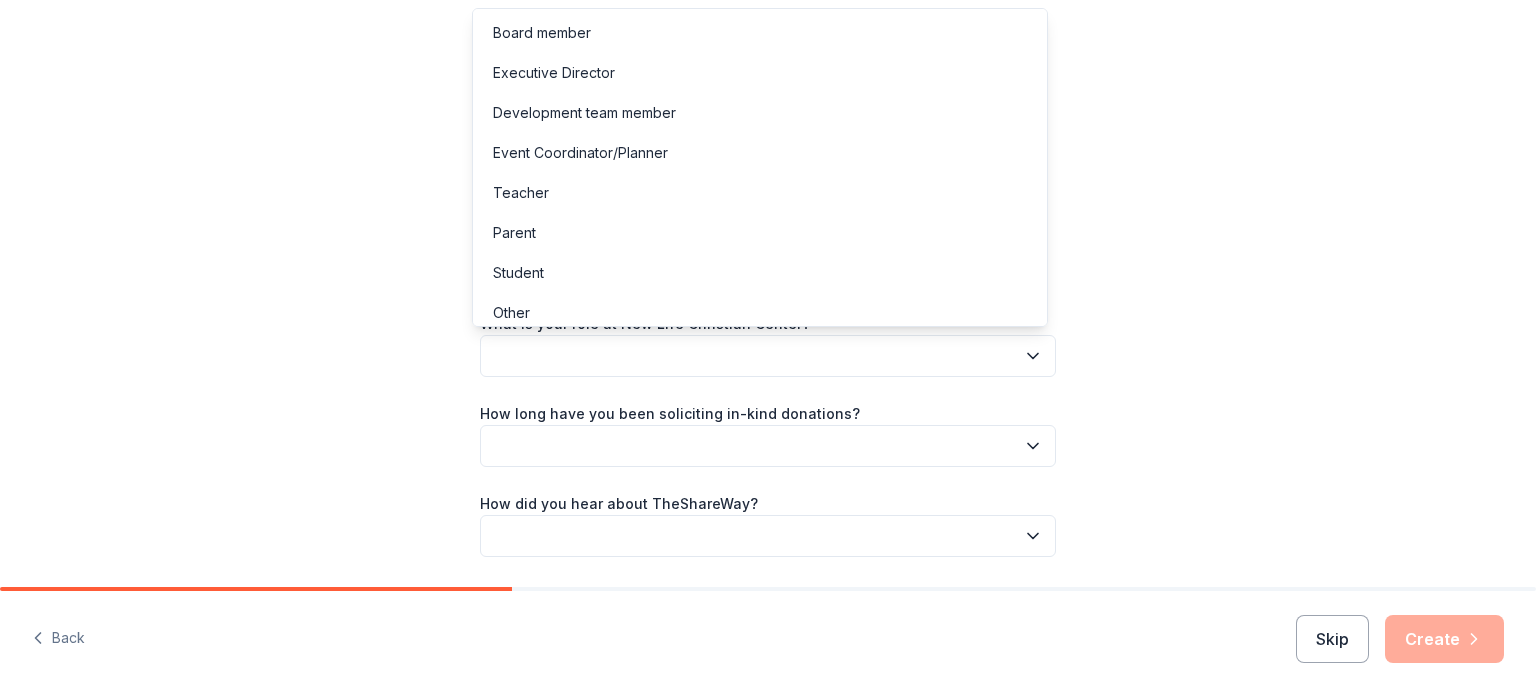 click at bounding box center (768, 356) 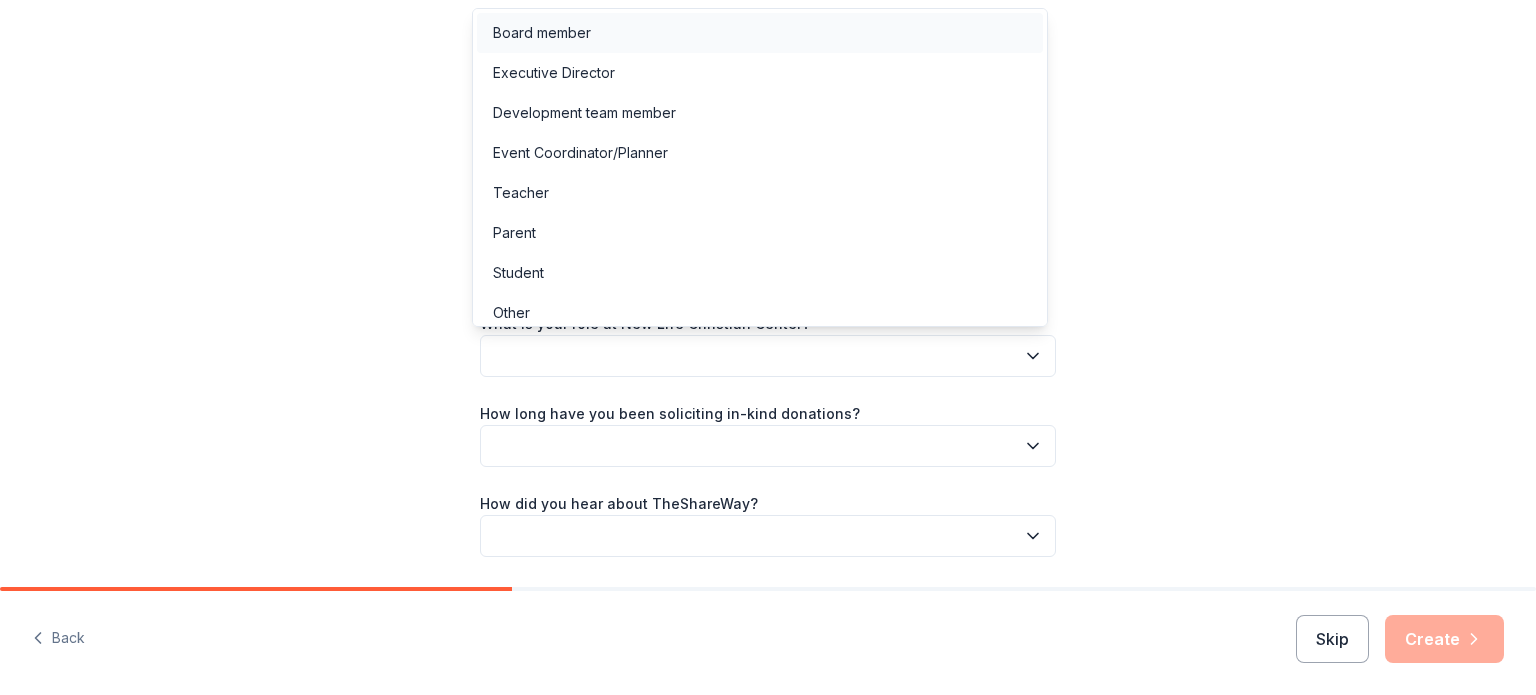 click on "Board member" at bounding box center (542, 33) 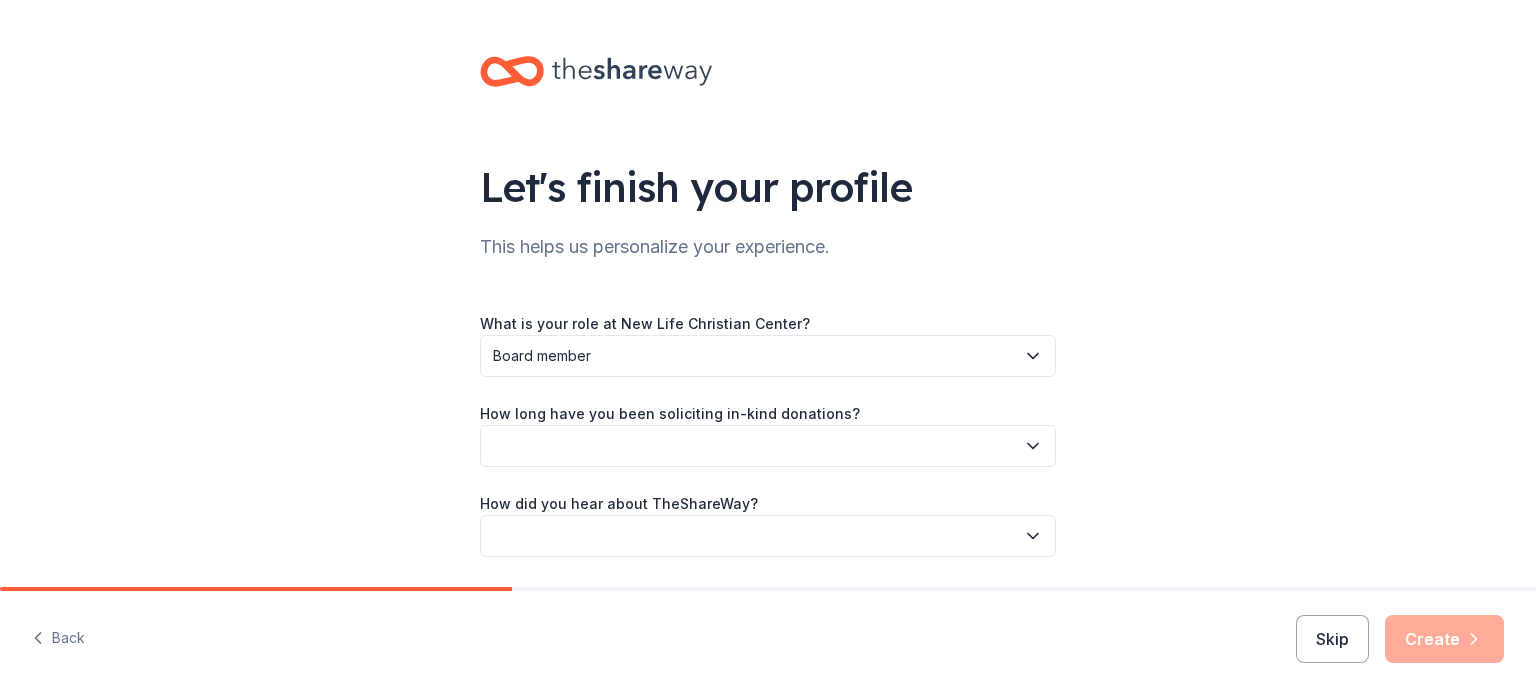 click at bounding box center (768, 446) 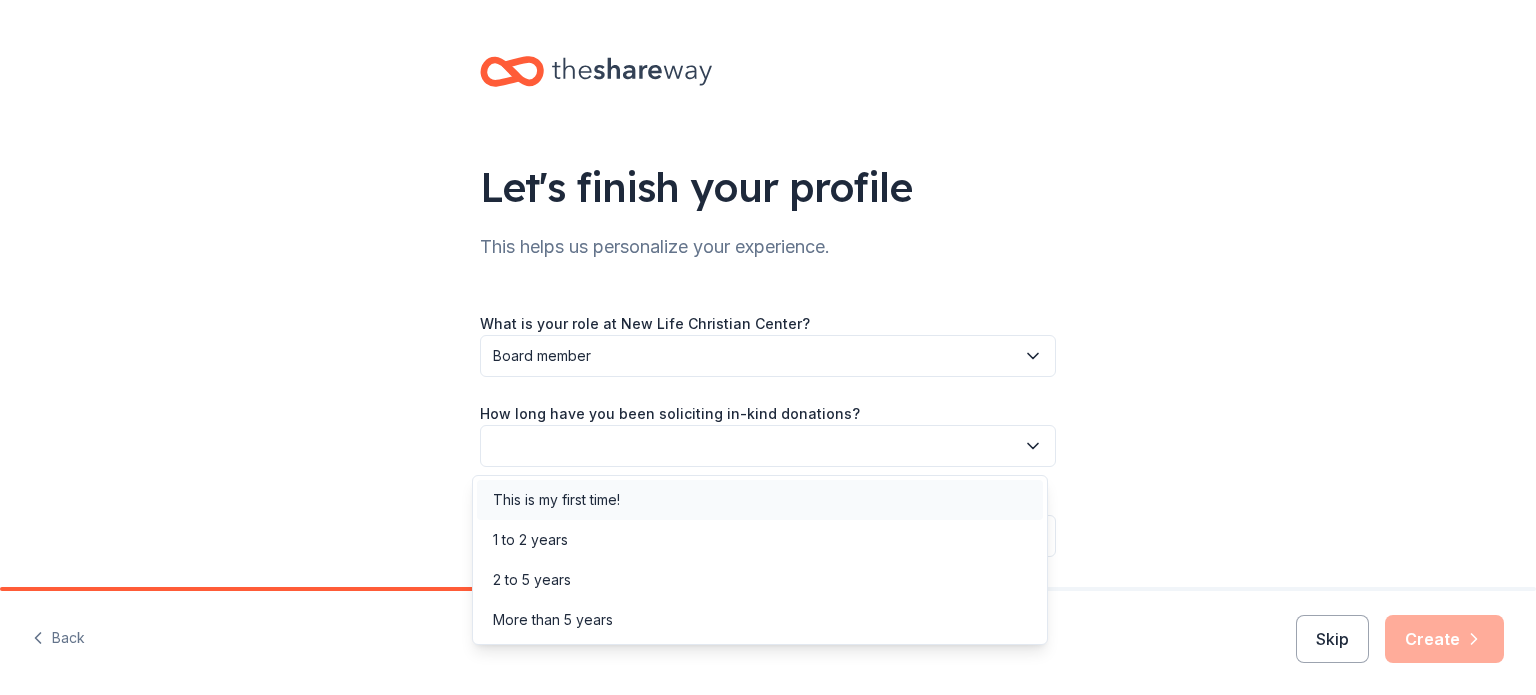 click on "This is my first time!" at bounding box center (556, 500) 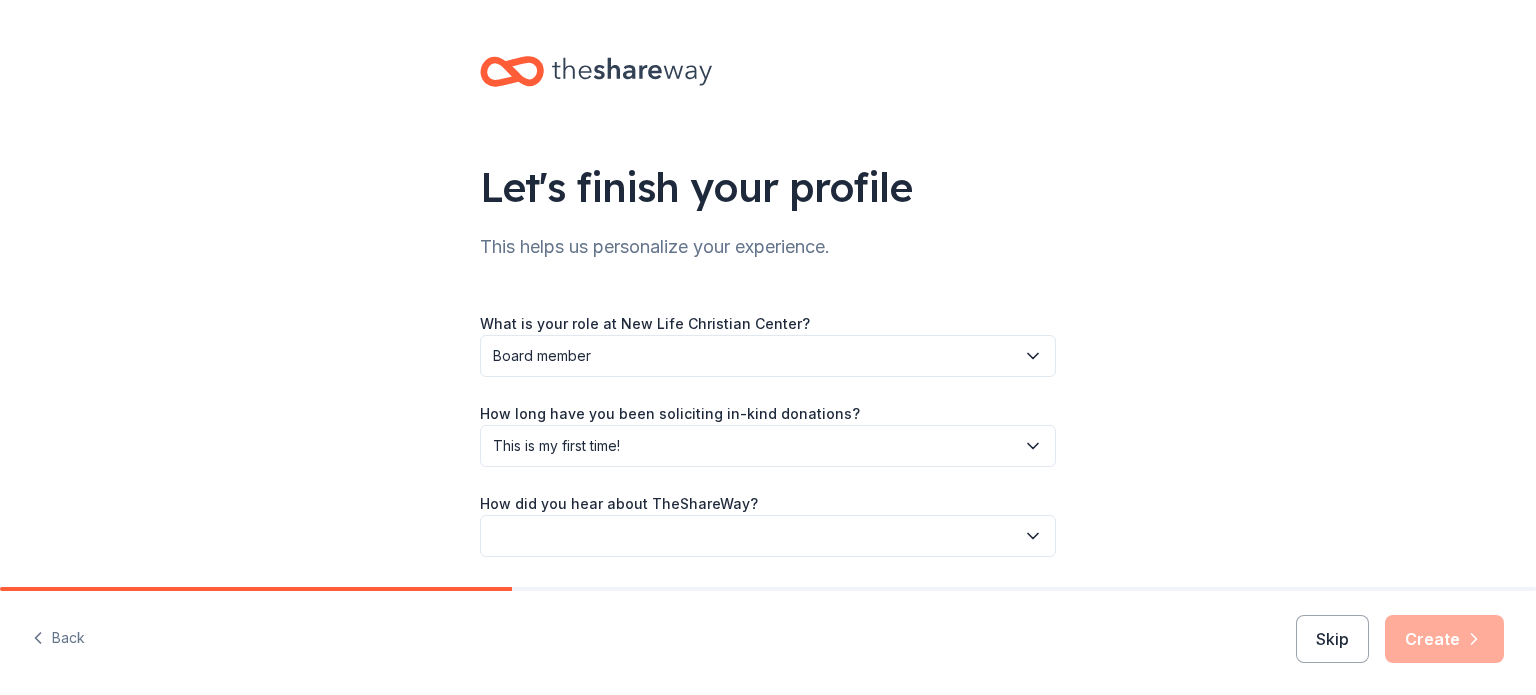 click at bounding box center (768, 536) 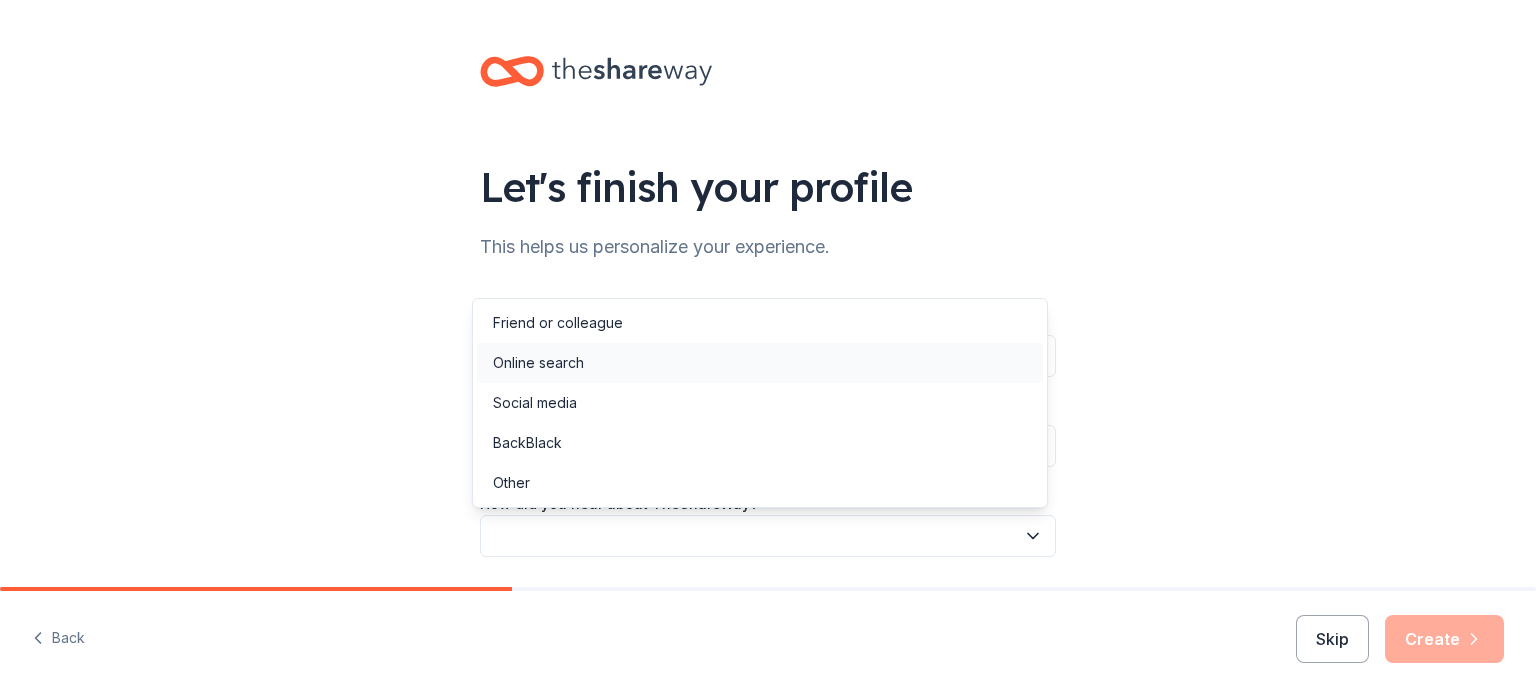 click on "Online search" at bounding box center [760, 363] 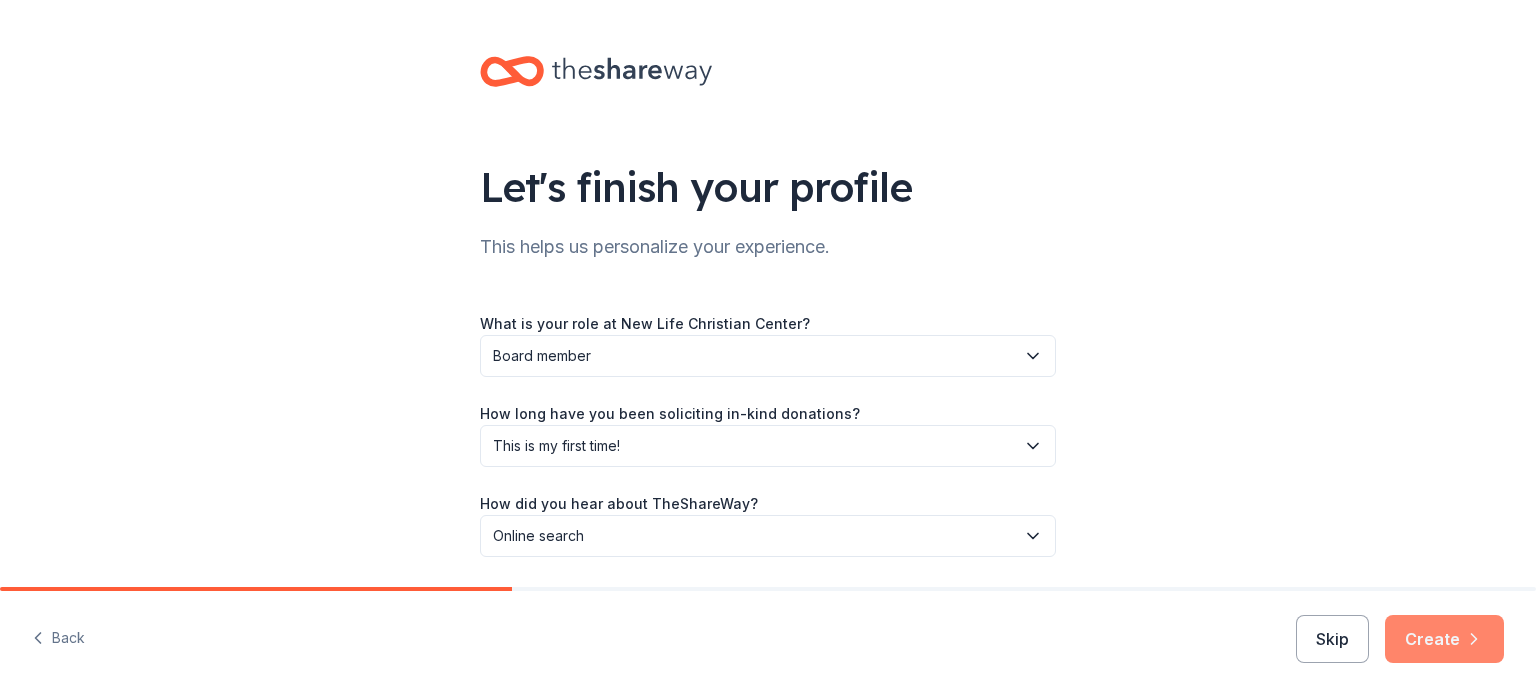 click on "Create" at bounding box center (1444, 639) 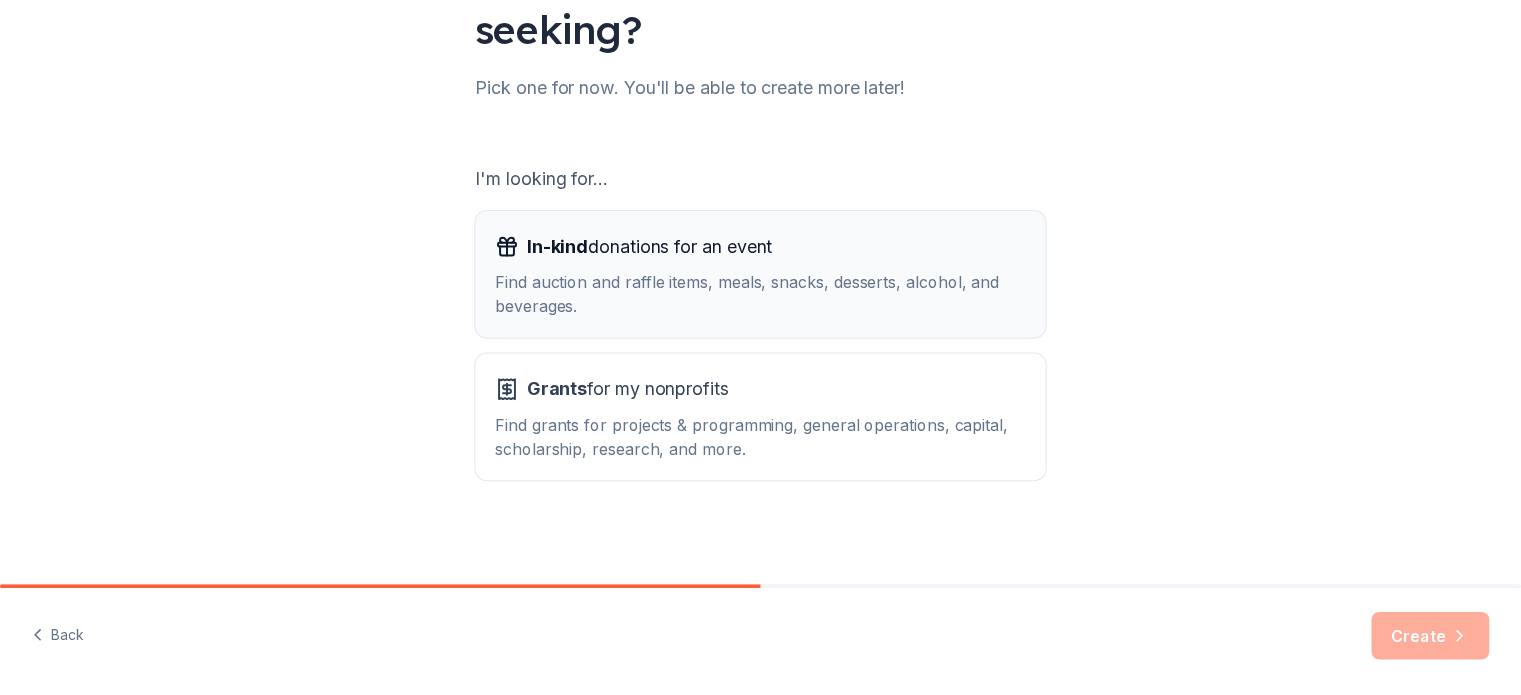 scroll, scrollTop: 220, scrollLeft: 0, axis: vertical 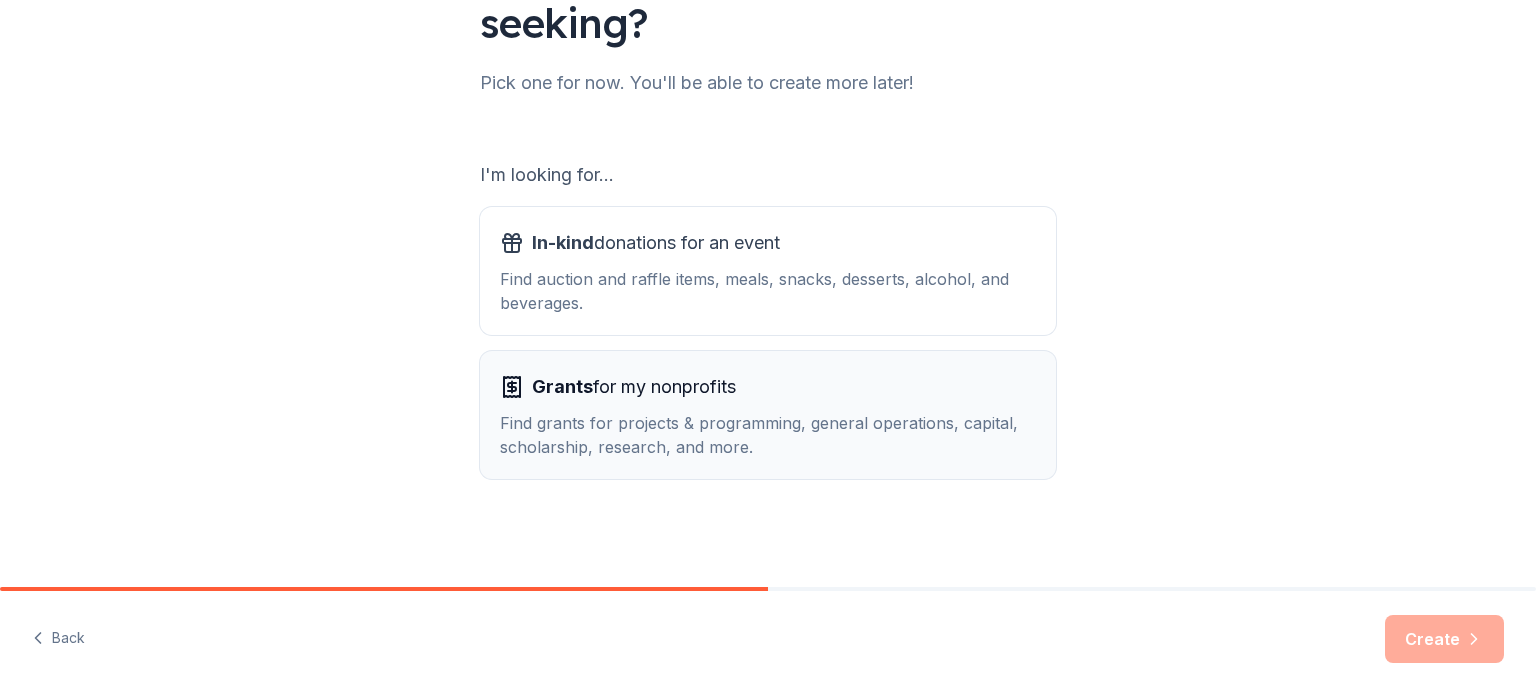 click on "Find grants for projects & programming, general operations, capital, scholarship, research, and more." at bounding box center (768, 435) 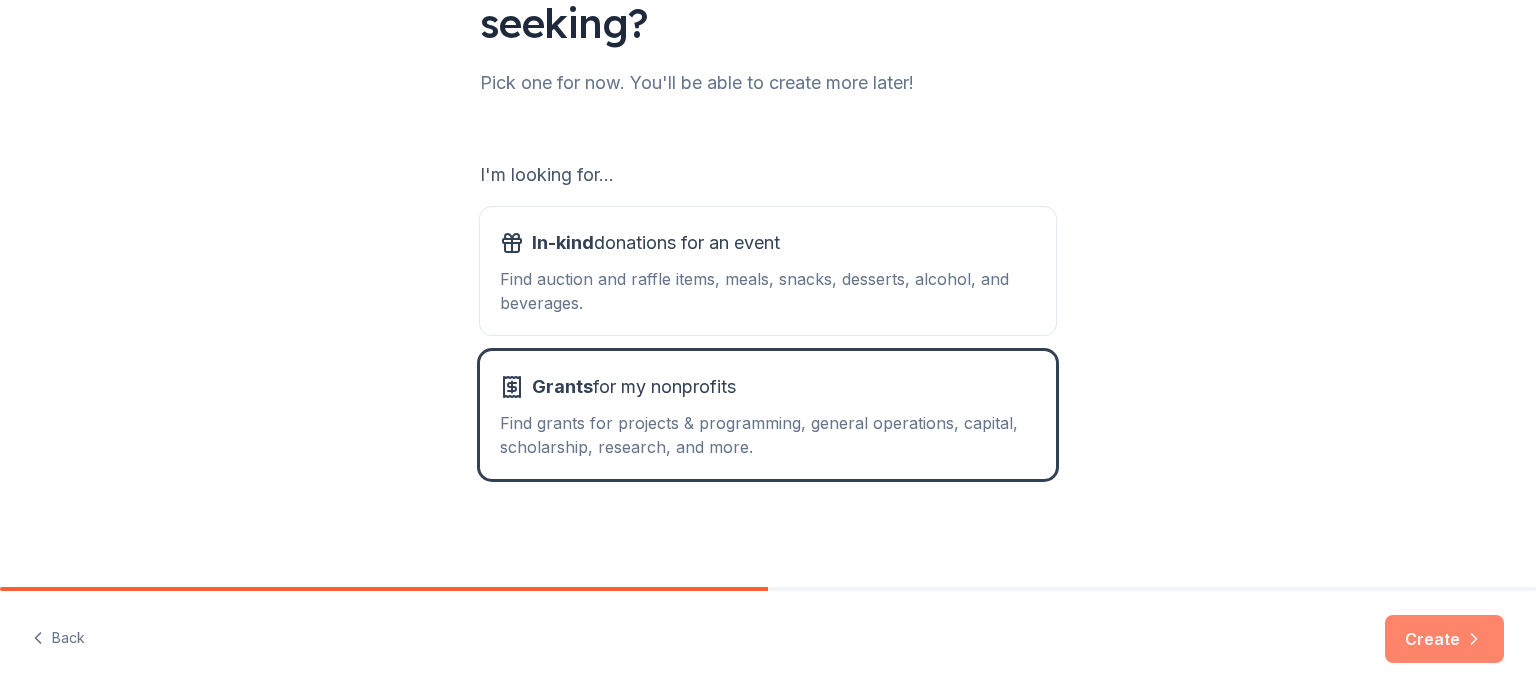 click on "Create" at bounding box center (1444, 639) 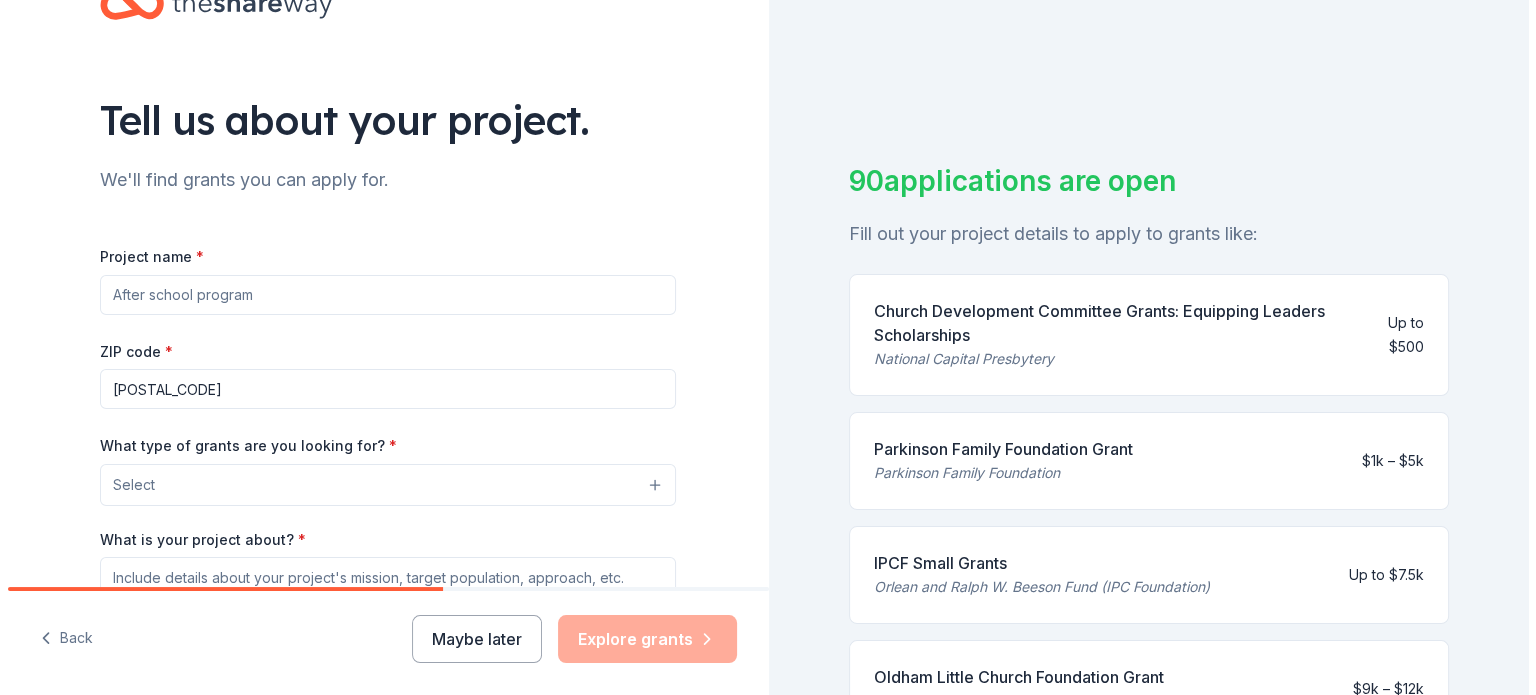 scroll, scrollTop: 100, scrollLeft: 0, axis: vertical 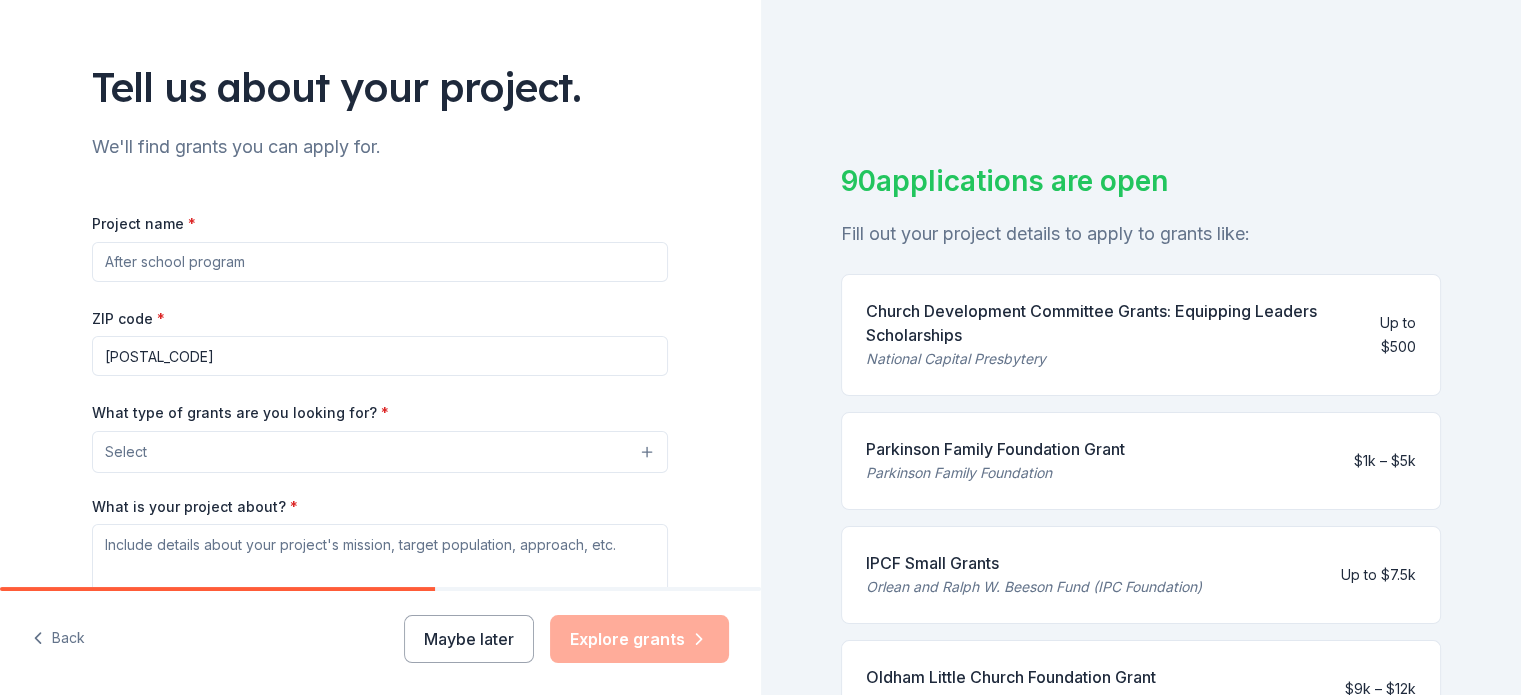 click on "Project name *" at bounding box center [380, 262] 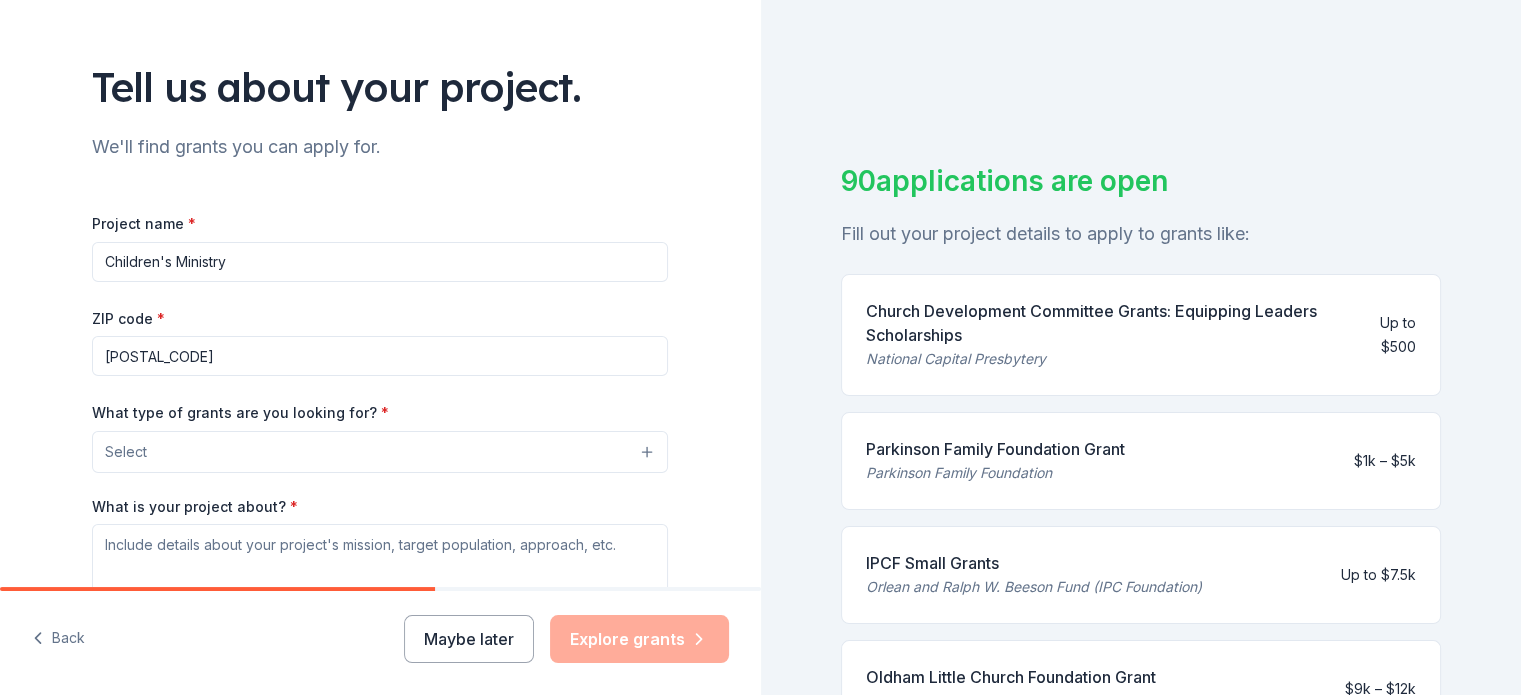 type on "Children's Ministry" 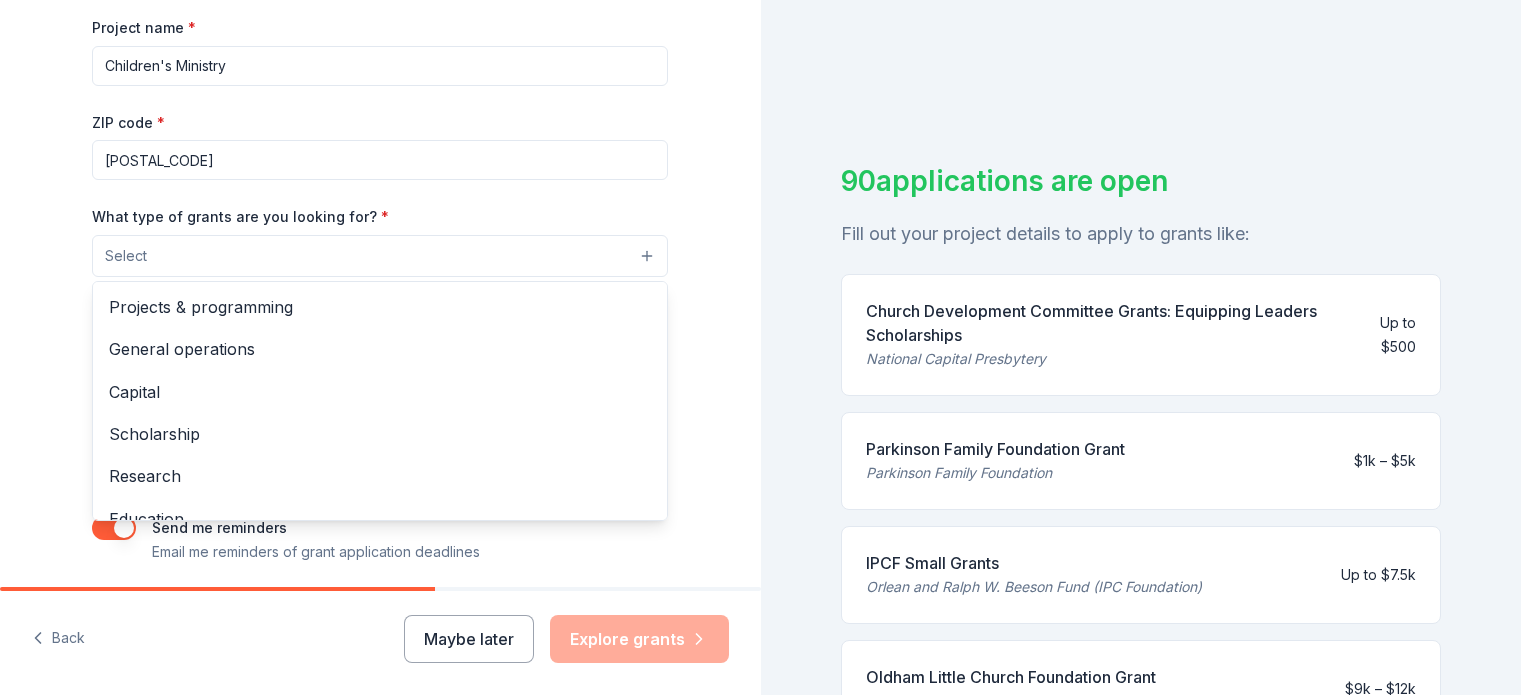scroll, scrollTop: 300, scrollLeft: 0, axis: vertical 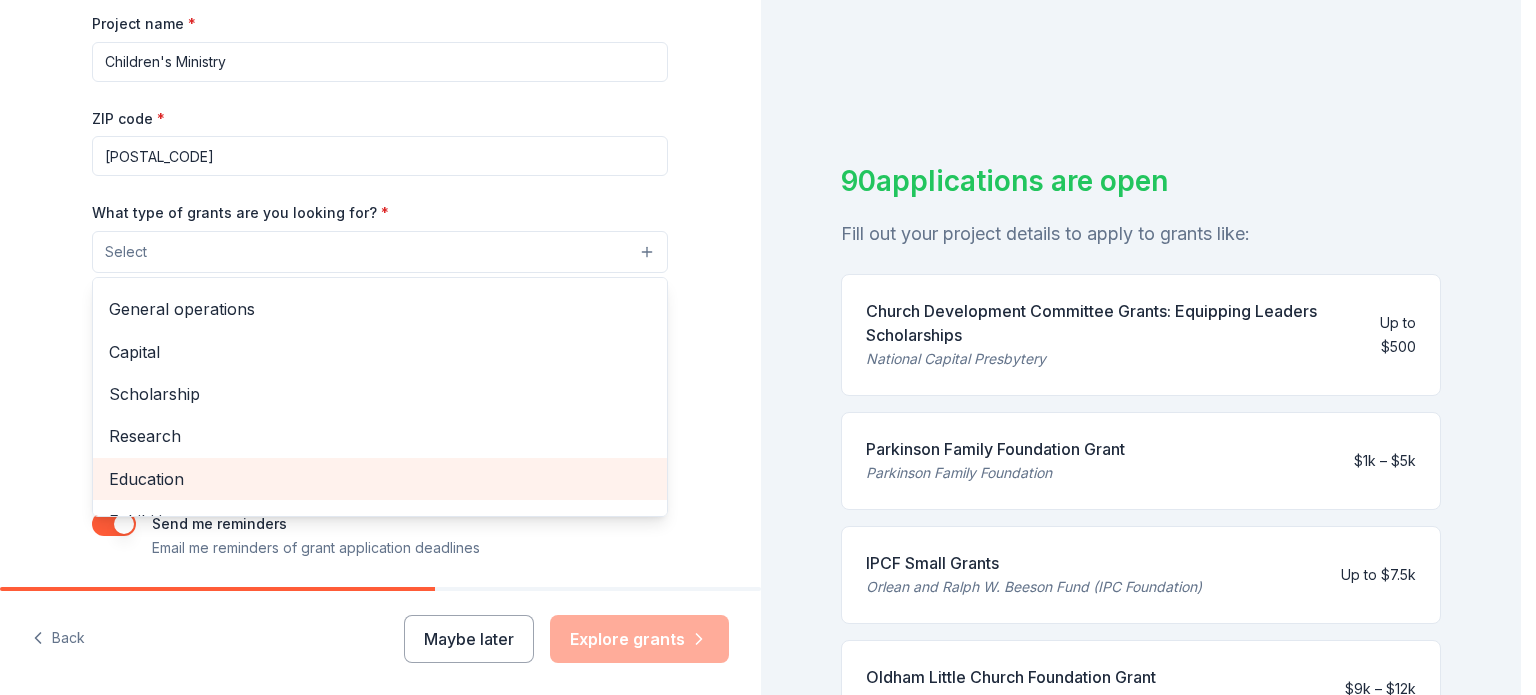 click on "Education" at bounding box center [380, 479] 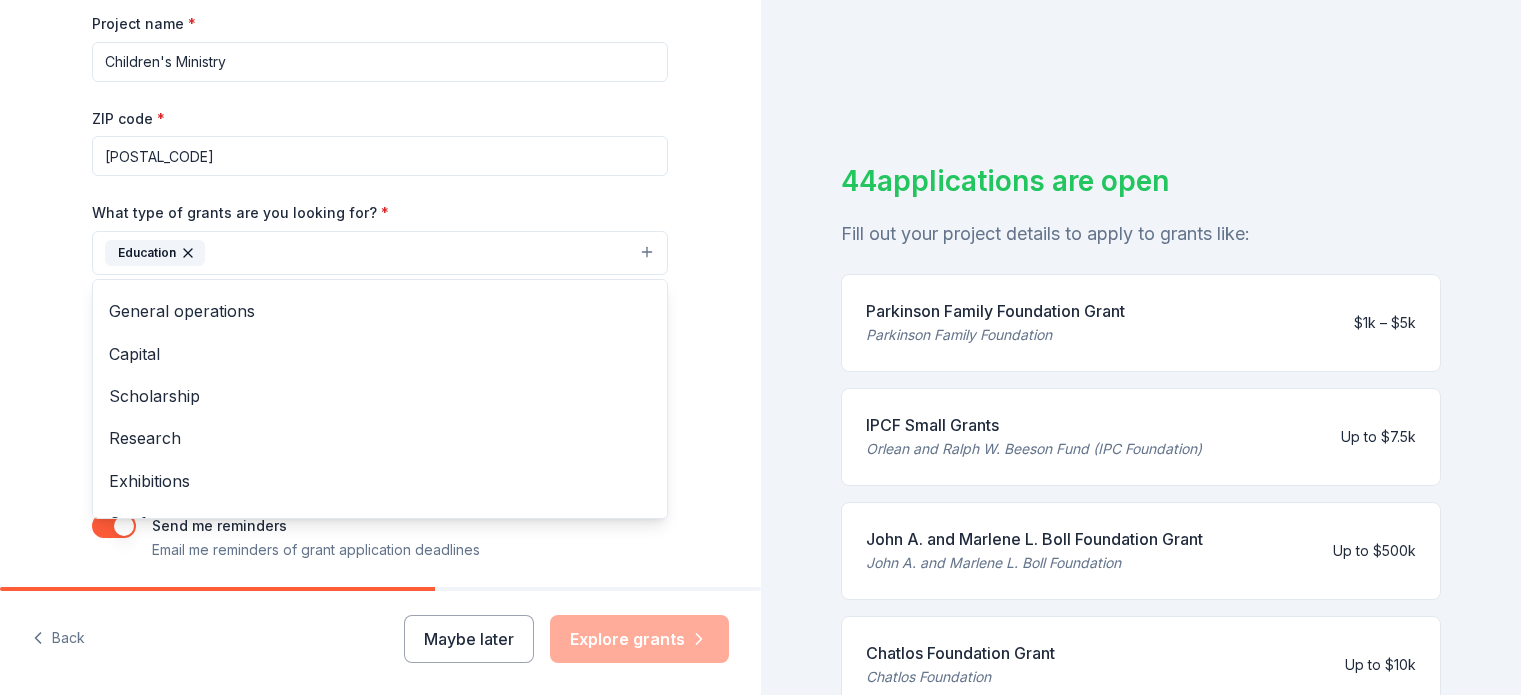 click on "Tell us about your project. We'll find grants you can apply for. Project name * Children's Ministry ZIP code * [POSTAL_CODE] What type of grants are you looking for? * Education Projects & programming Training and capacity building General operations Capital Scholarship Research Exhibitions Conference Training and capacity building Fellowship Other What is your project about? * We use this to match you to relevant grant opportunities. See examples We recommend at least 300 characters to get the best grant matches. Send me reminders Email me reminders of grant application deadlines" at bounding box center (380, 179) 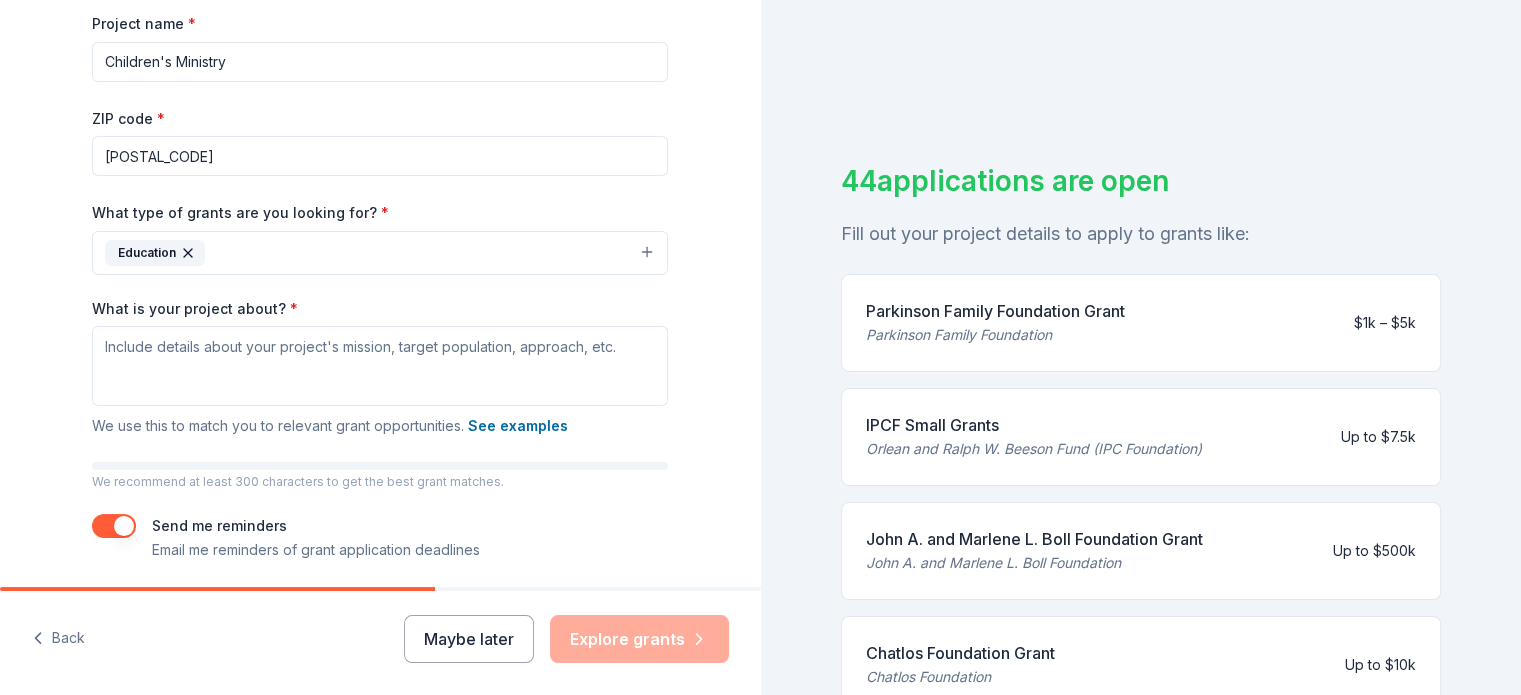 click on "Education" at bounding box center [380, 253] 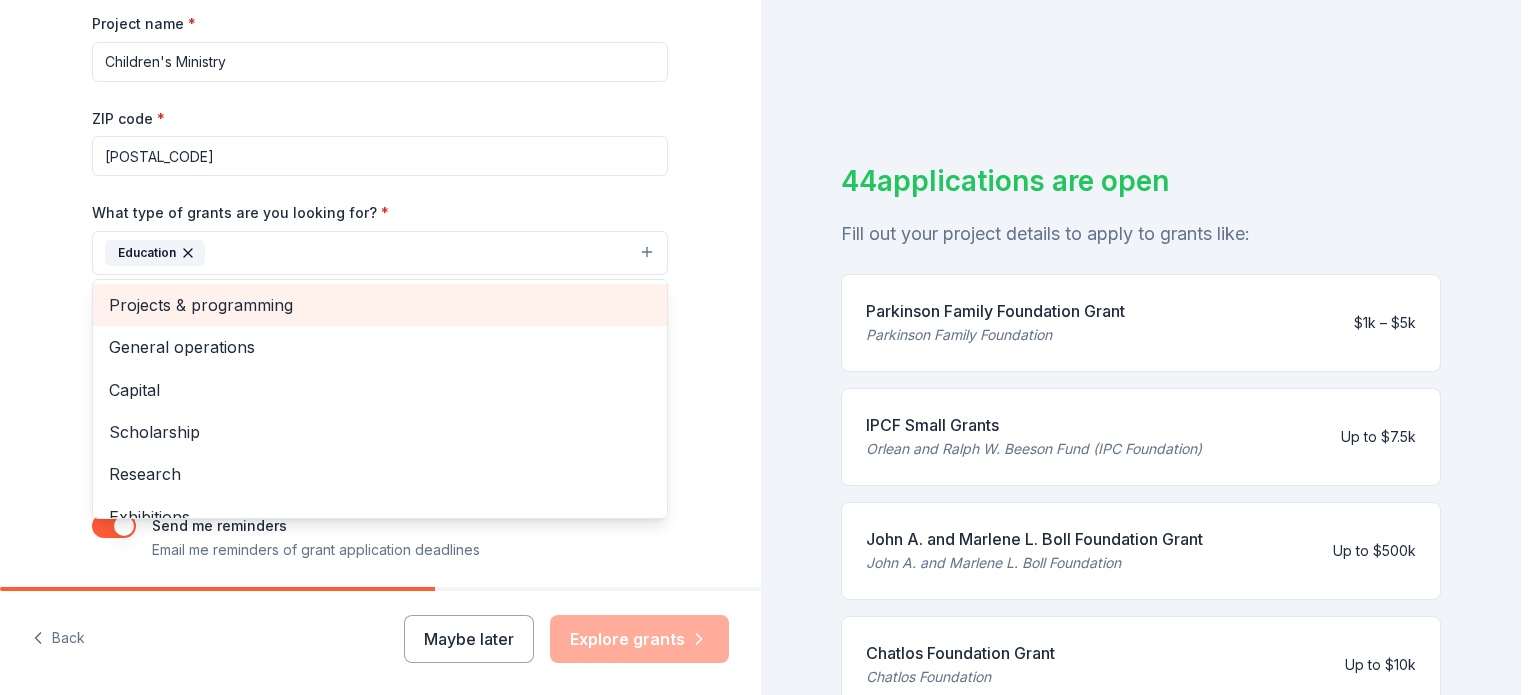 click on "Projects & programming" at bounding box center (380, 305) 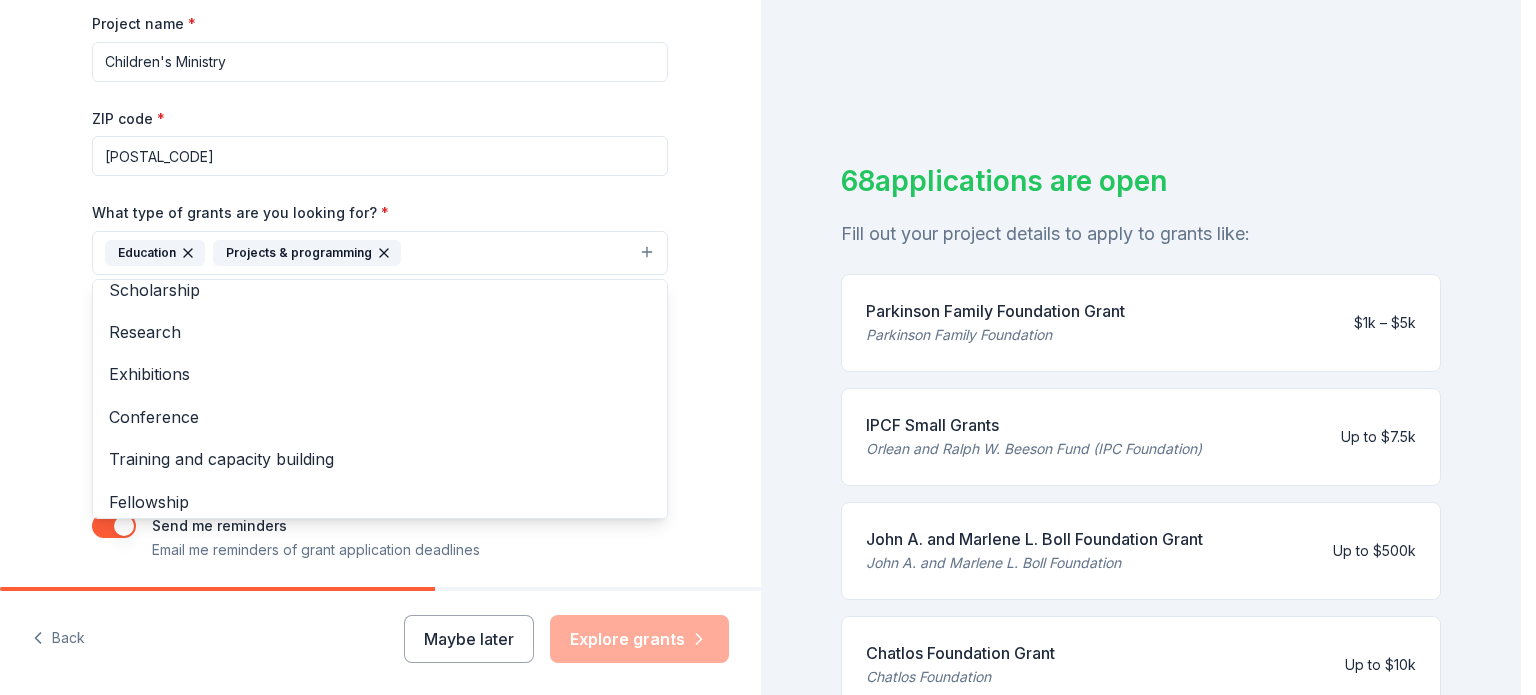 scroll, scrollTop: 151, scrollLeft: 0, axis: vertical 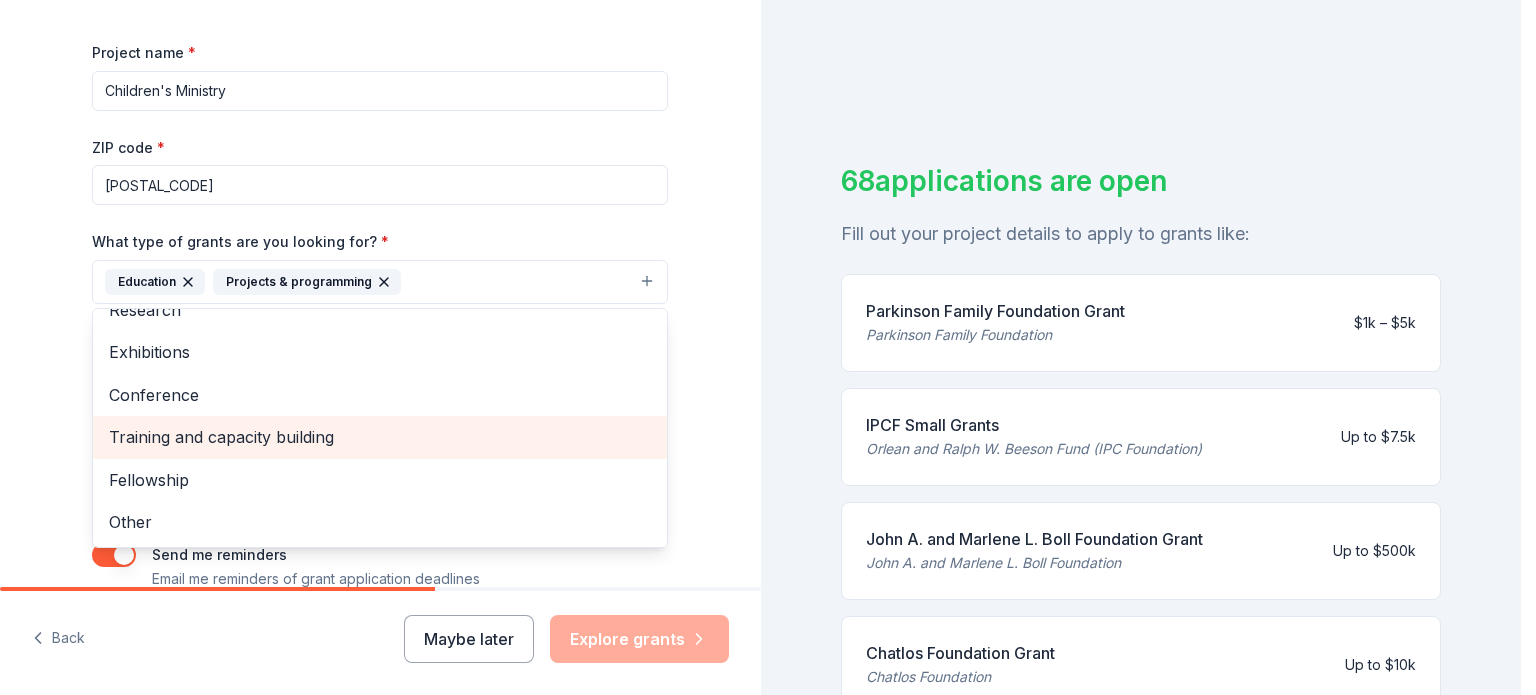 click on "Training and capacity building" at bounding box center (380, 437) 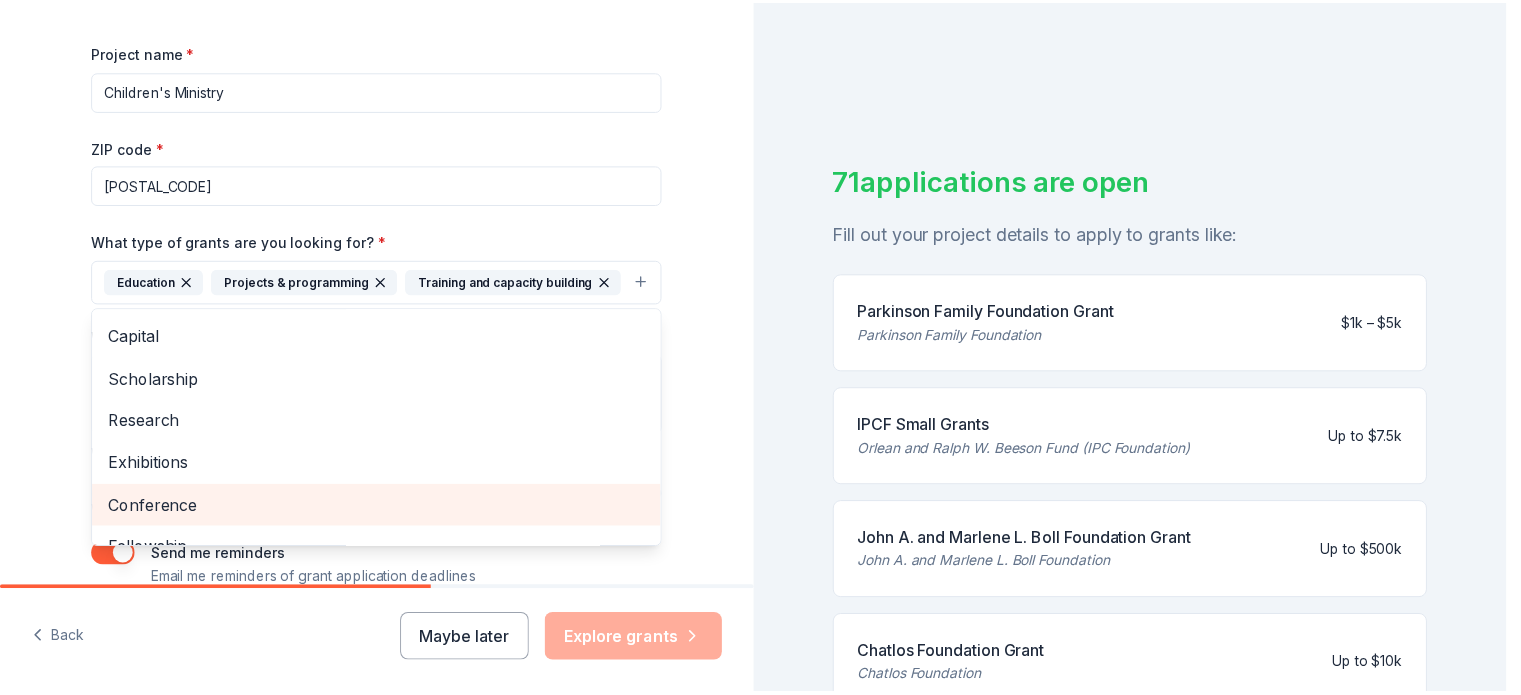 scroll, scrollTop: 0, scrollLeft: 0, axis: both 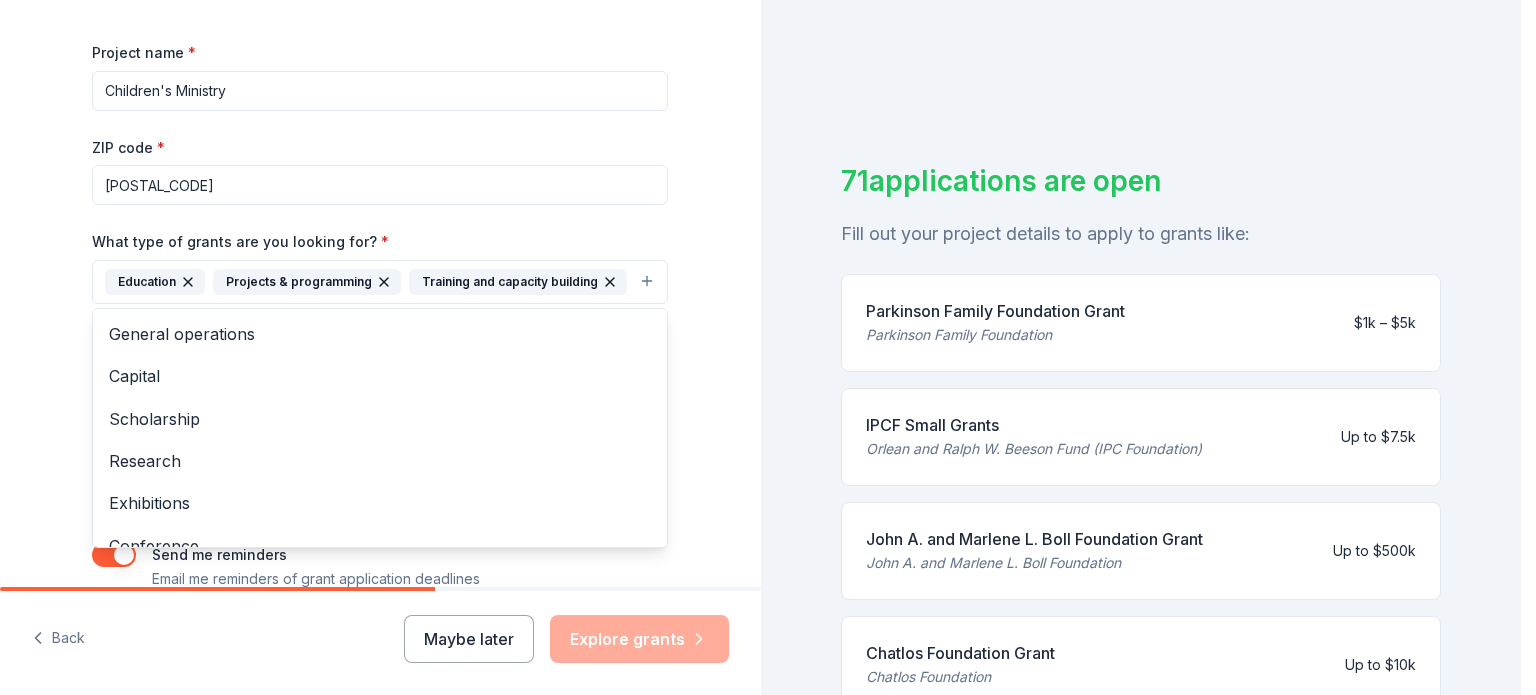click on "Tell us about your project. We'll find grants you can apply for. Project name * Children's Ministry ZIP code * [POSTAL_CODE] What type of grants are you looking for? * Education Projects & programming Training and capacity building General operations Capital Scholarship Fellowship Other What is your project about? * We use this to match you to relevant grant opportunities. See examples We recommend at least 300 characters to get the best grant matches. Send me reminders Email me reminders of grant application deadlines" at bounding box center (380, 208) 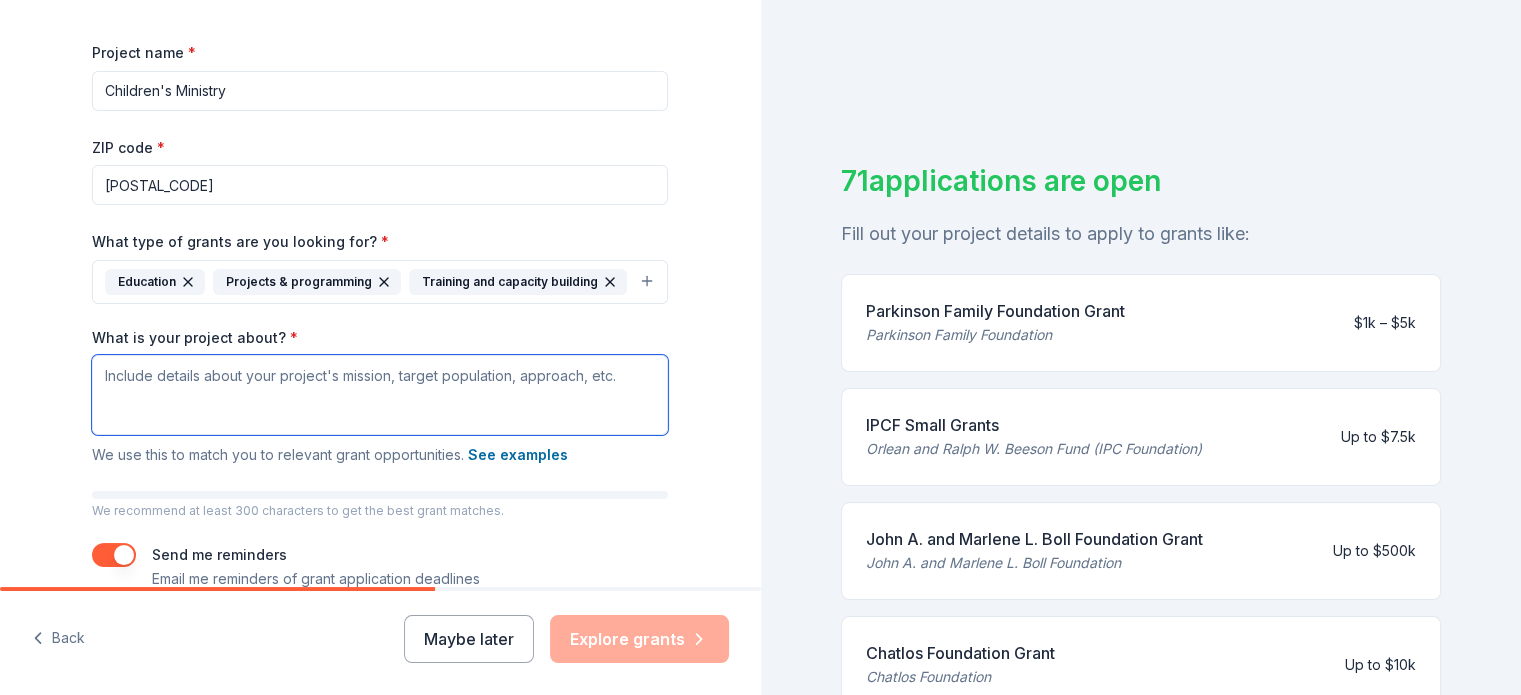 drag, startPoint x: 112, startPoint y: 371, endPoint x: 156, endPoint y: 351, distance: 48.332184 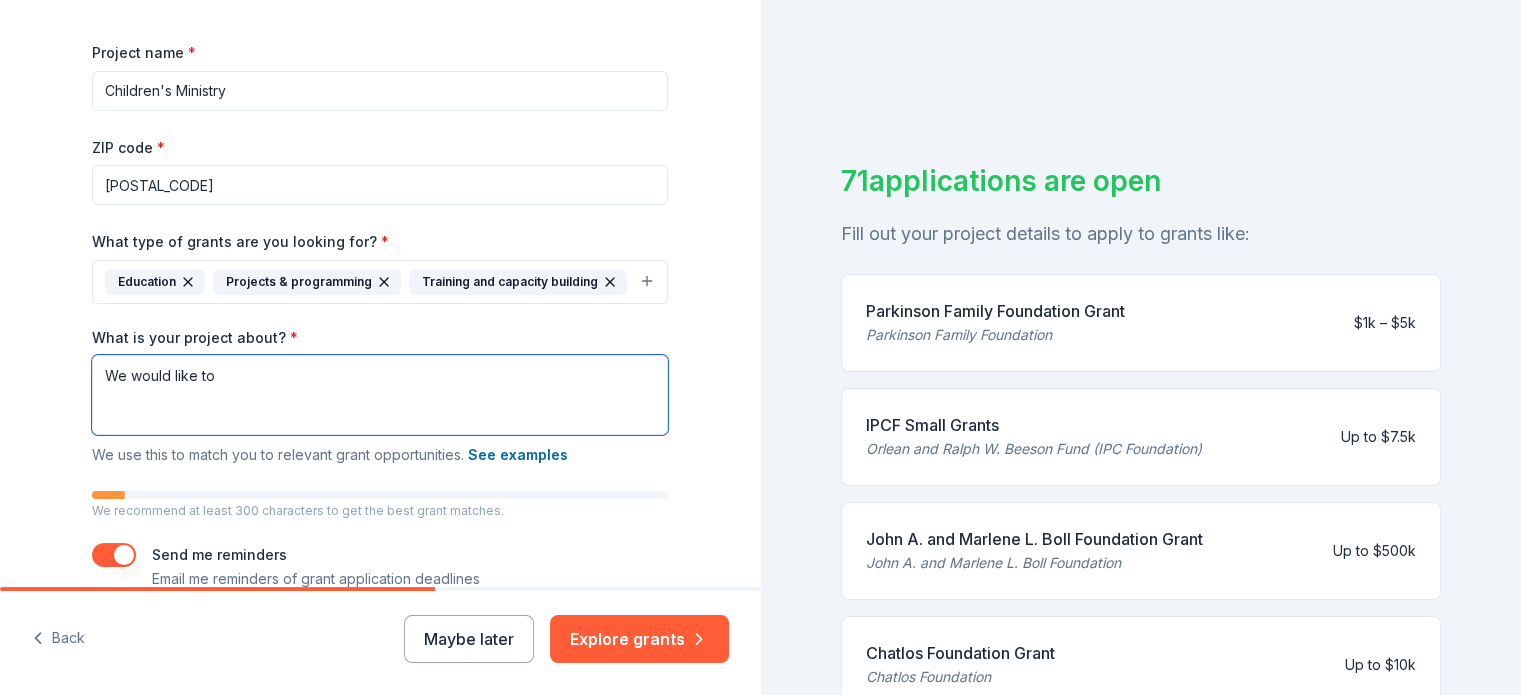 click on "We would like to" at bounding box center (380, 395) 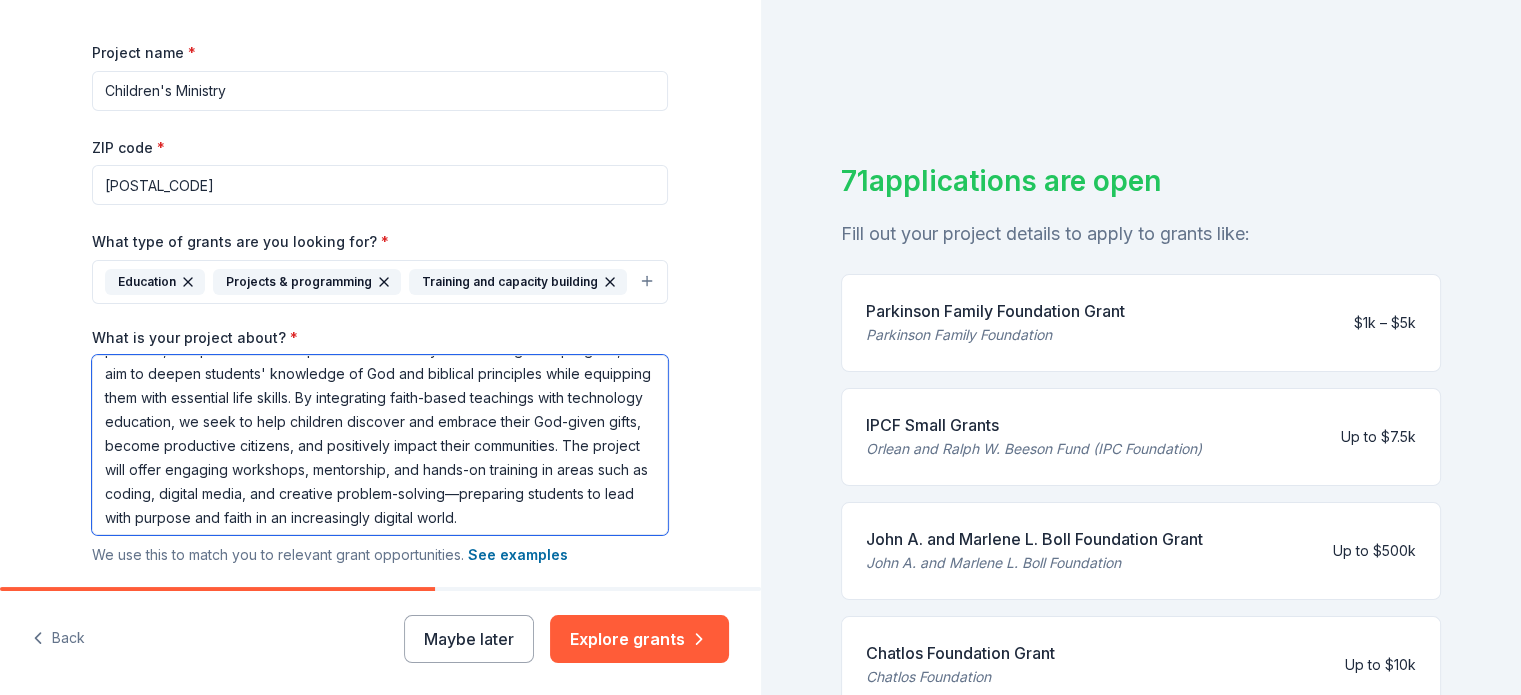 scroll, scrollTop: 77, scrollLeft: 0, axis: vertical 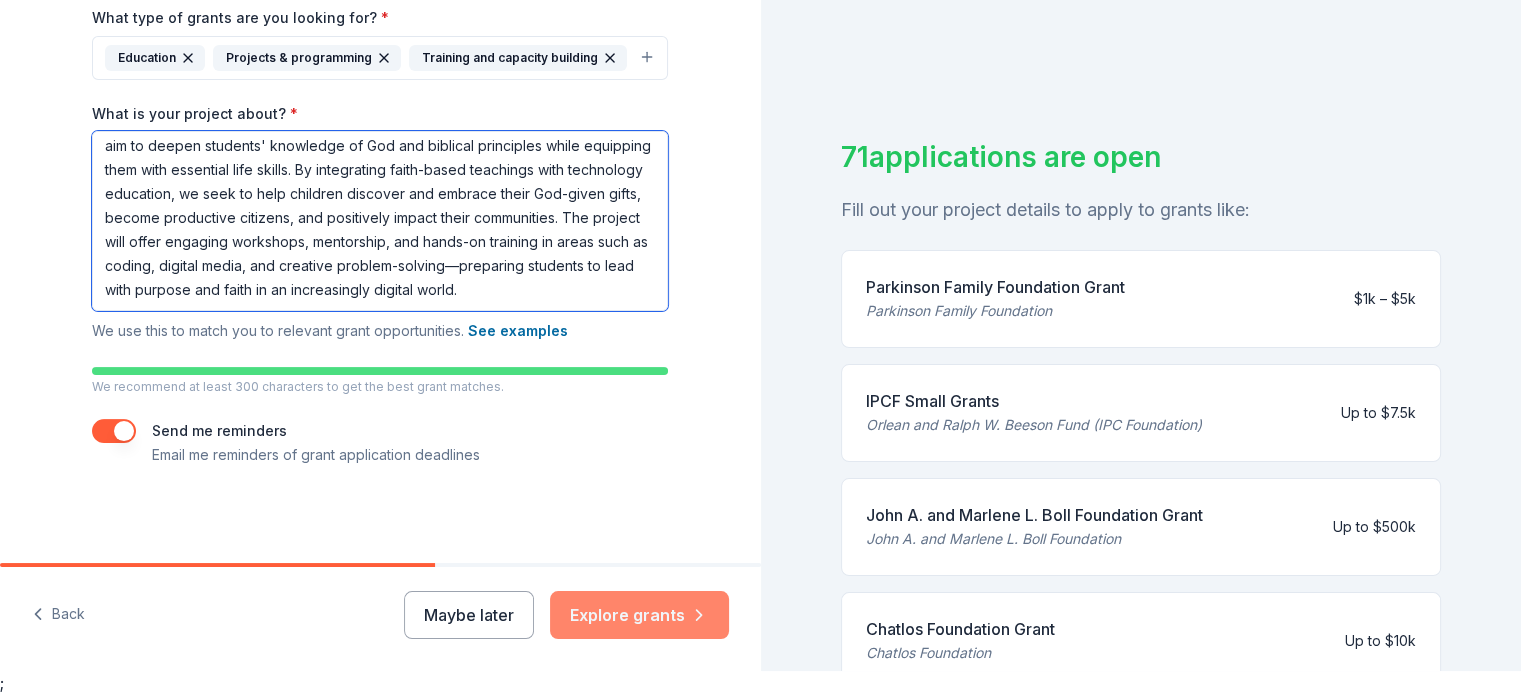 type on "Our project is a children's ministry initiative designed to nurture the spiritual, personal, and practical development of Christian youth. Through this program, we aim to deepen students' knowledge of God and biblical principles while equipping them with essential life skills. By integrating faith-based teachings with technology education, we seek to help children discover and embrace their God-given gifts, become productive citizens, and positively impact their communities. The project will offer engaging workshops, mentorship, and hands-on training in areas such as coding, digital media, and creative problem-solving—preparing students to lead with purpose and faith in an increasingly digital world." 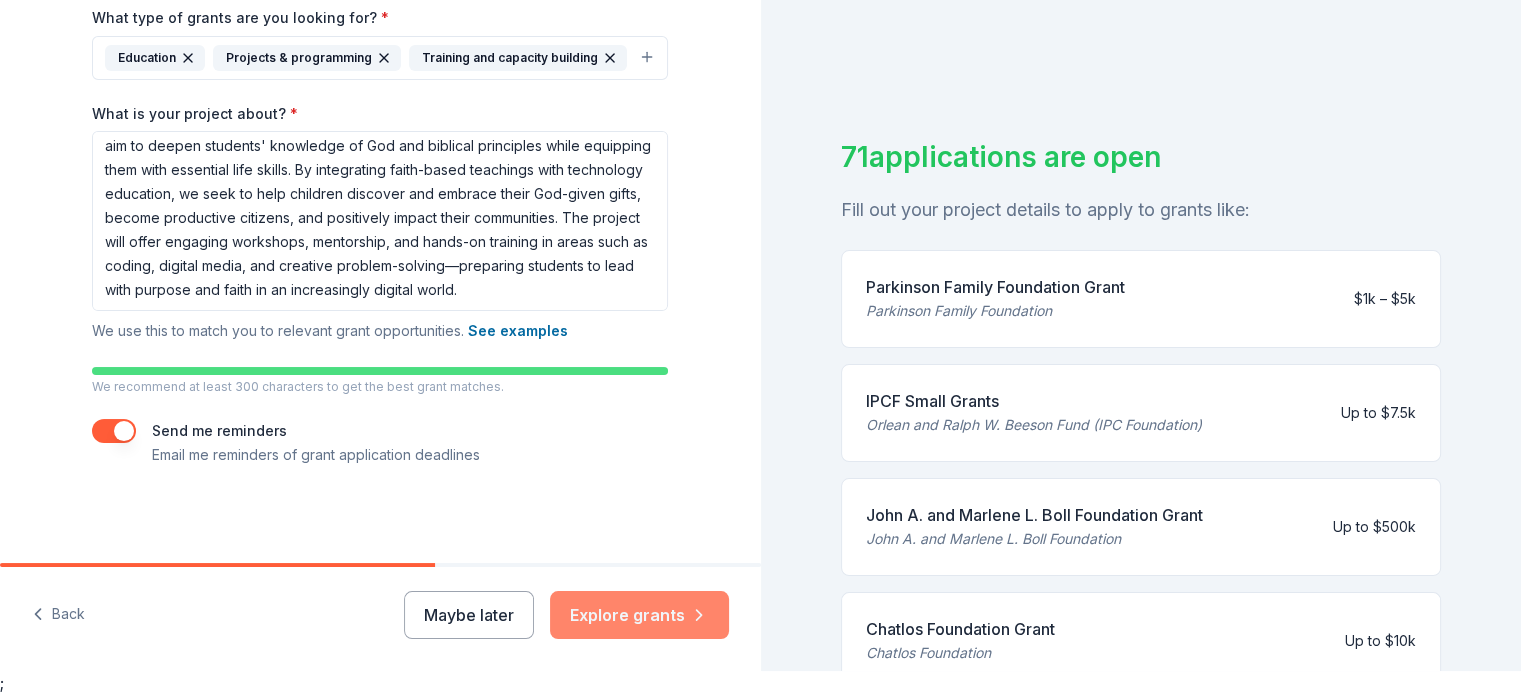 click on "Explore grants" at bounding box center [639, 615] 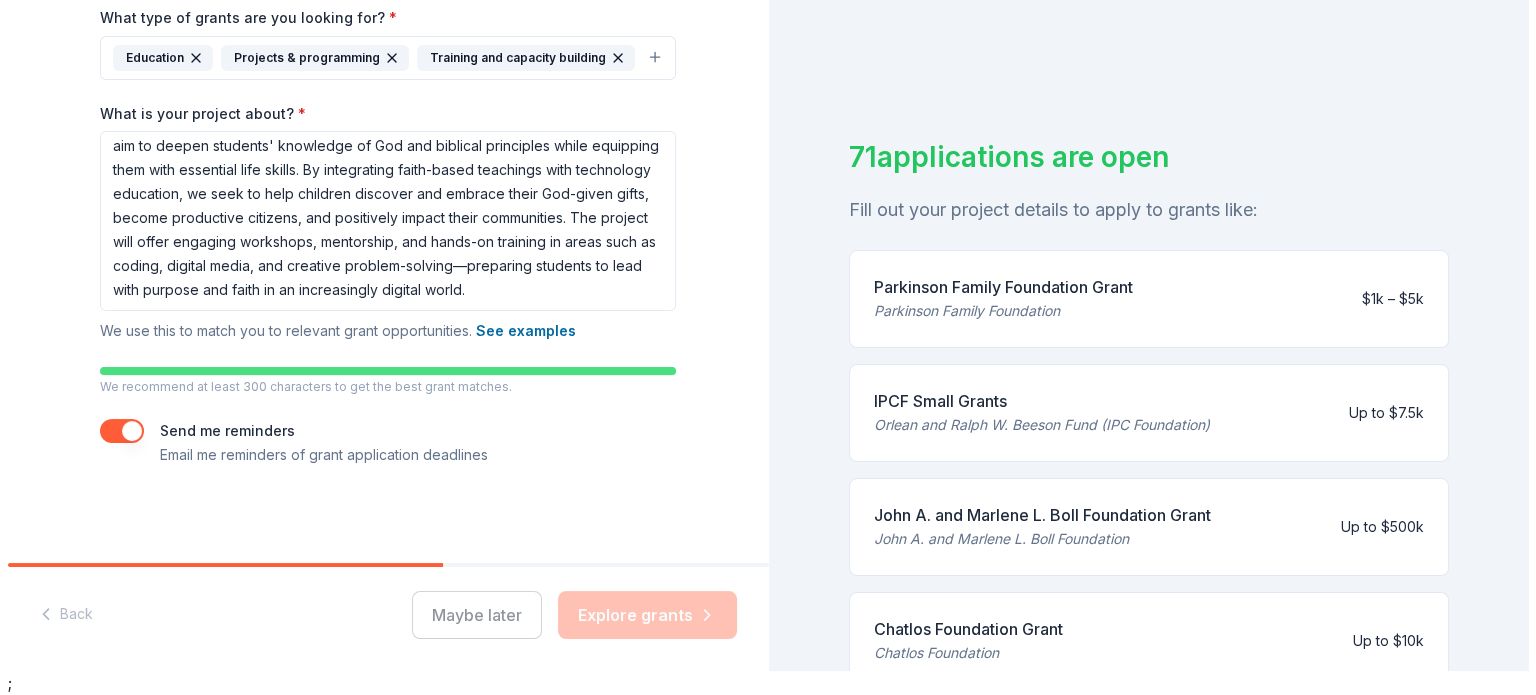 scroll, scrollTop: 0, scrollLeft: 0, axis: both 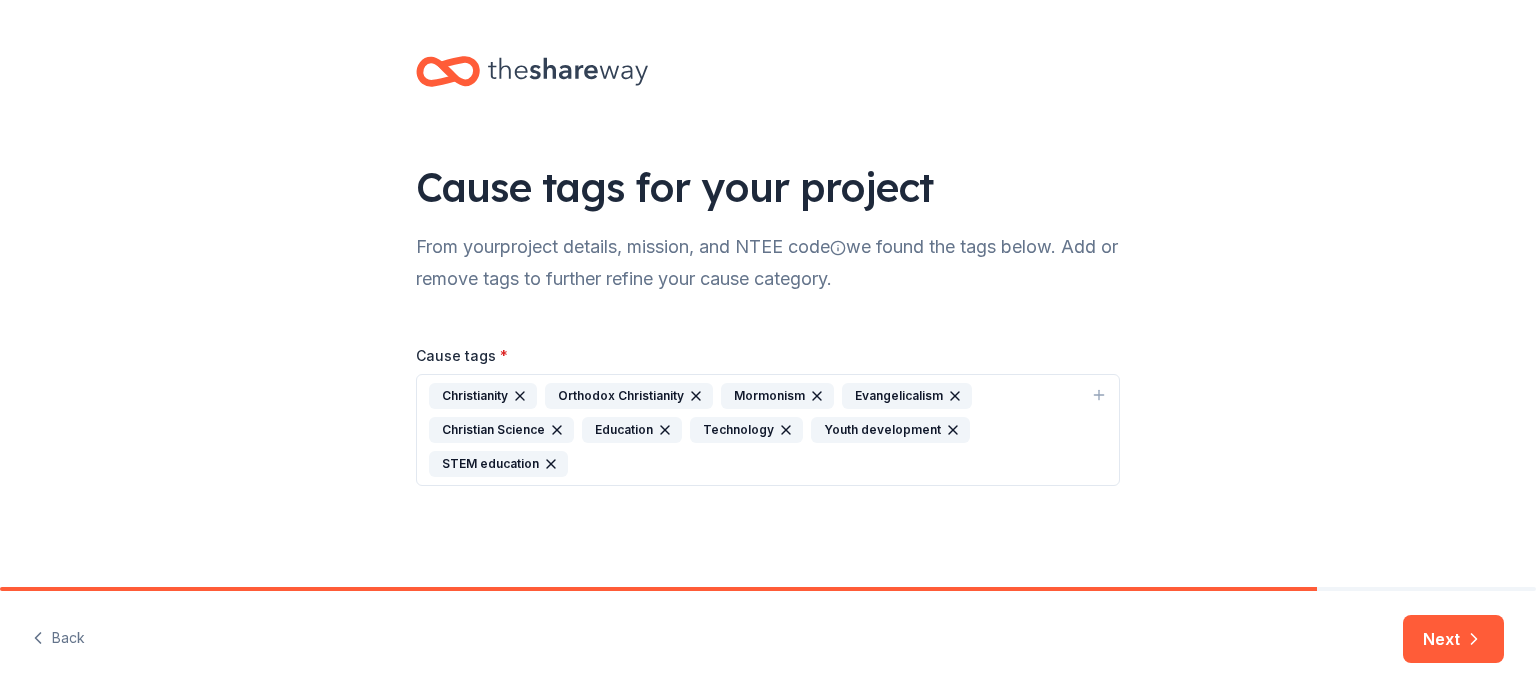 click on "Christianity" at bounding box center [483, 396] 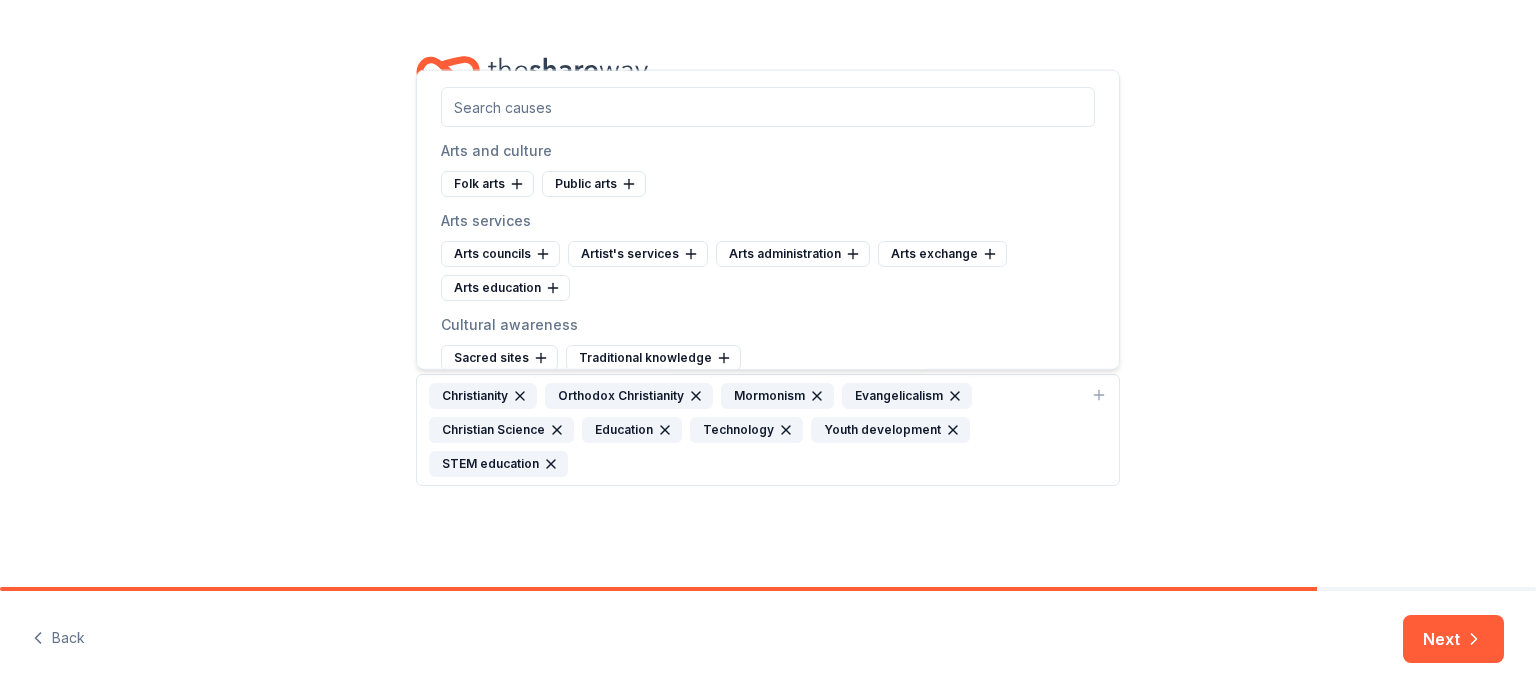 click on "Cause tags for your project From your project details, mission, and NTEE code we found the tags below. Add or remove tags to further refine your cause category. Cause tags * Christianity Orthodox Christianity Mormonism Evangelicalism Christian Science Education Technology Youth development STEM education" at bounding box center (768, 291) 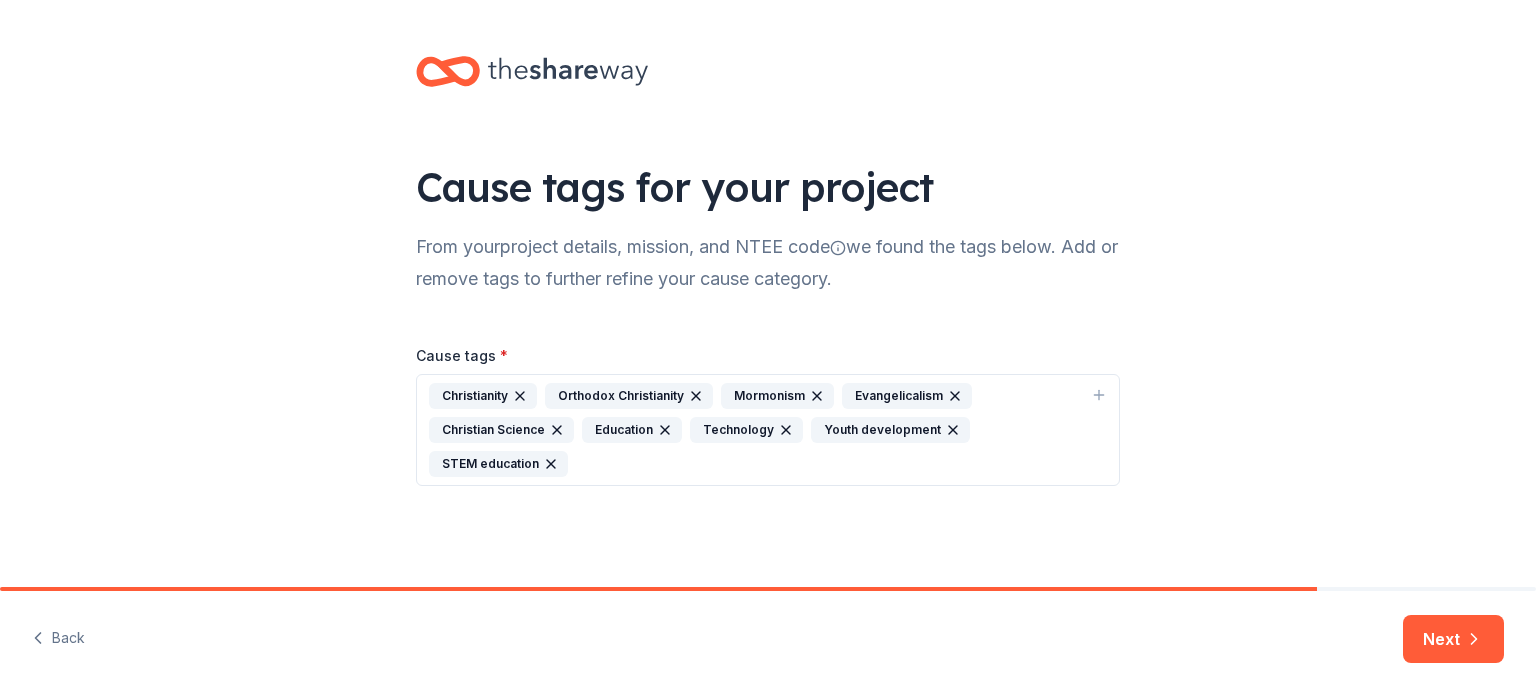 click 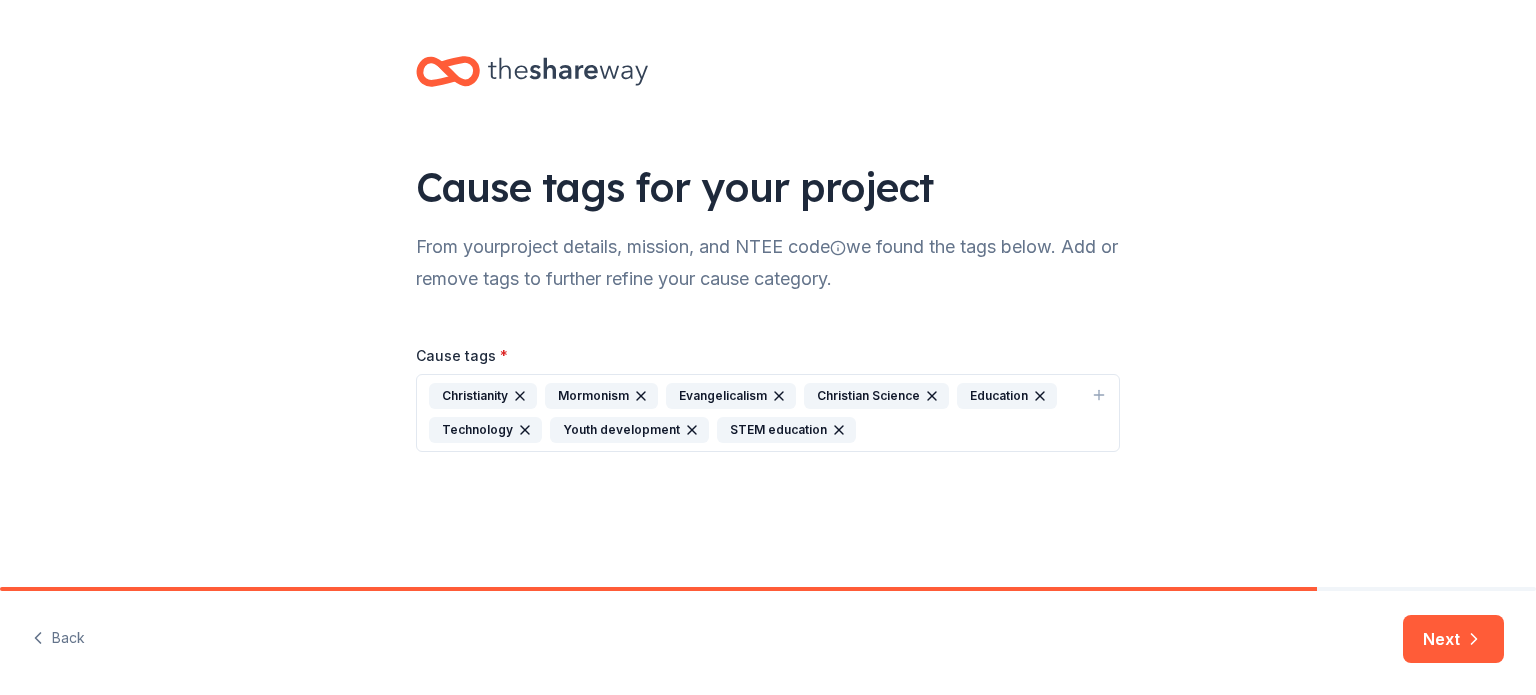 click 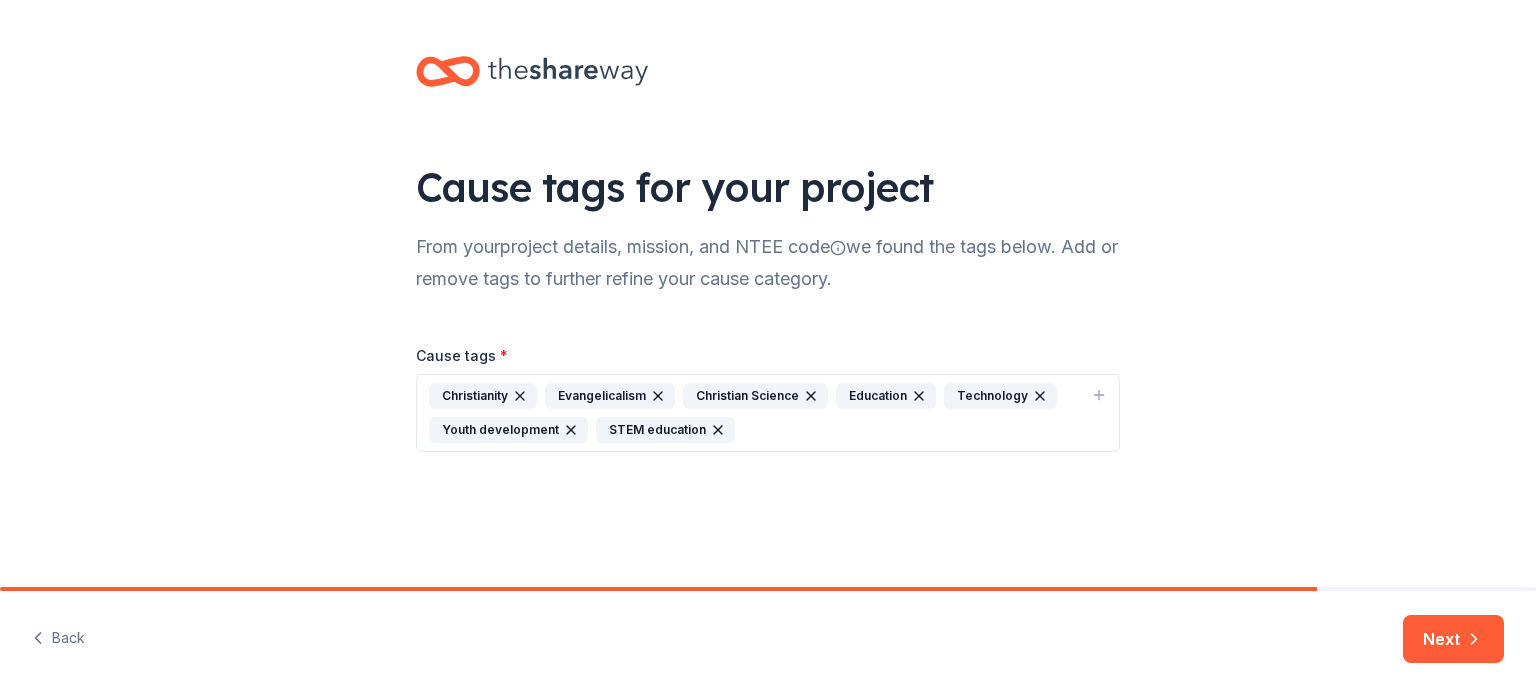 click 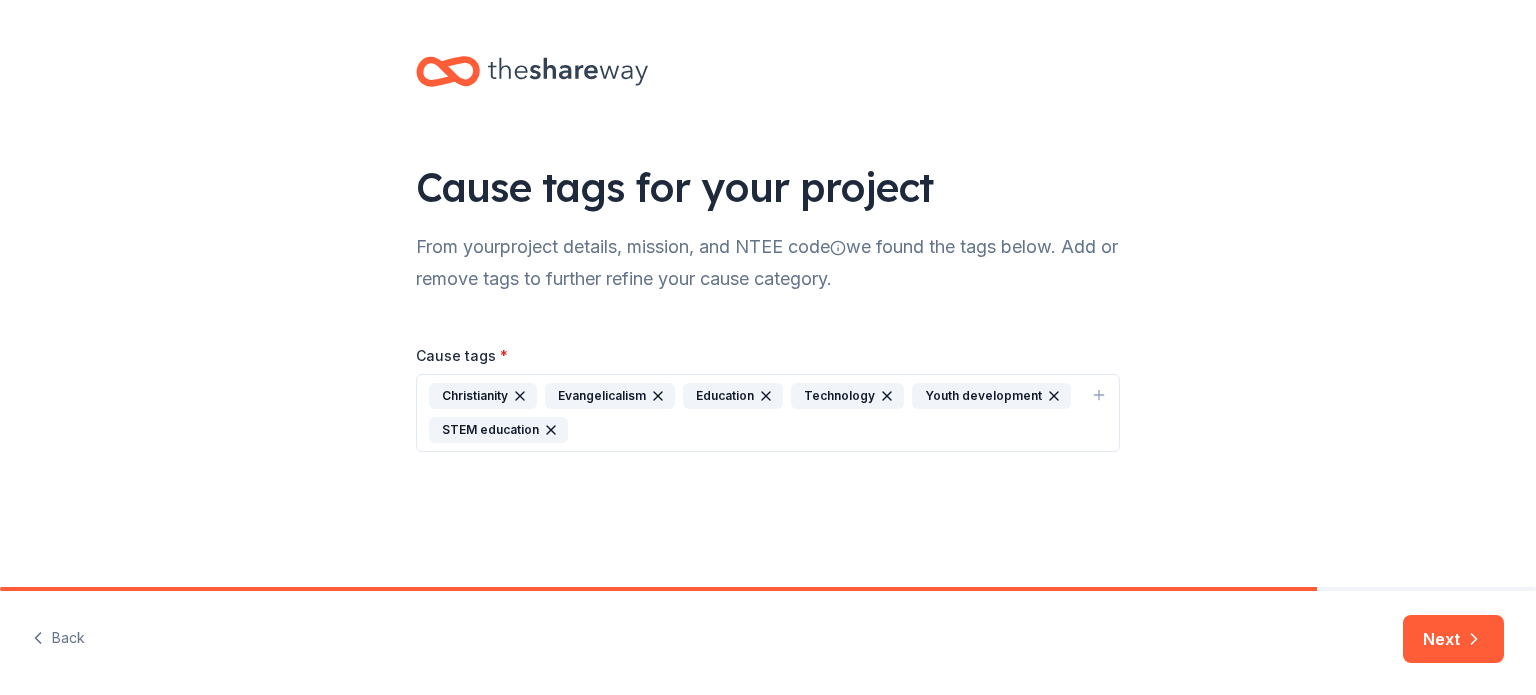 click 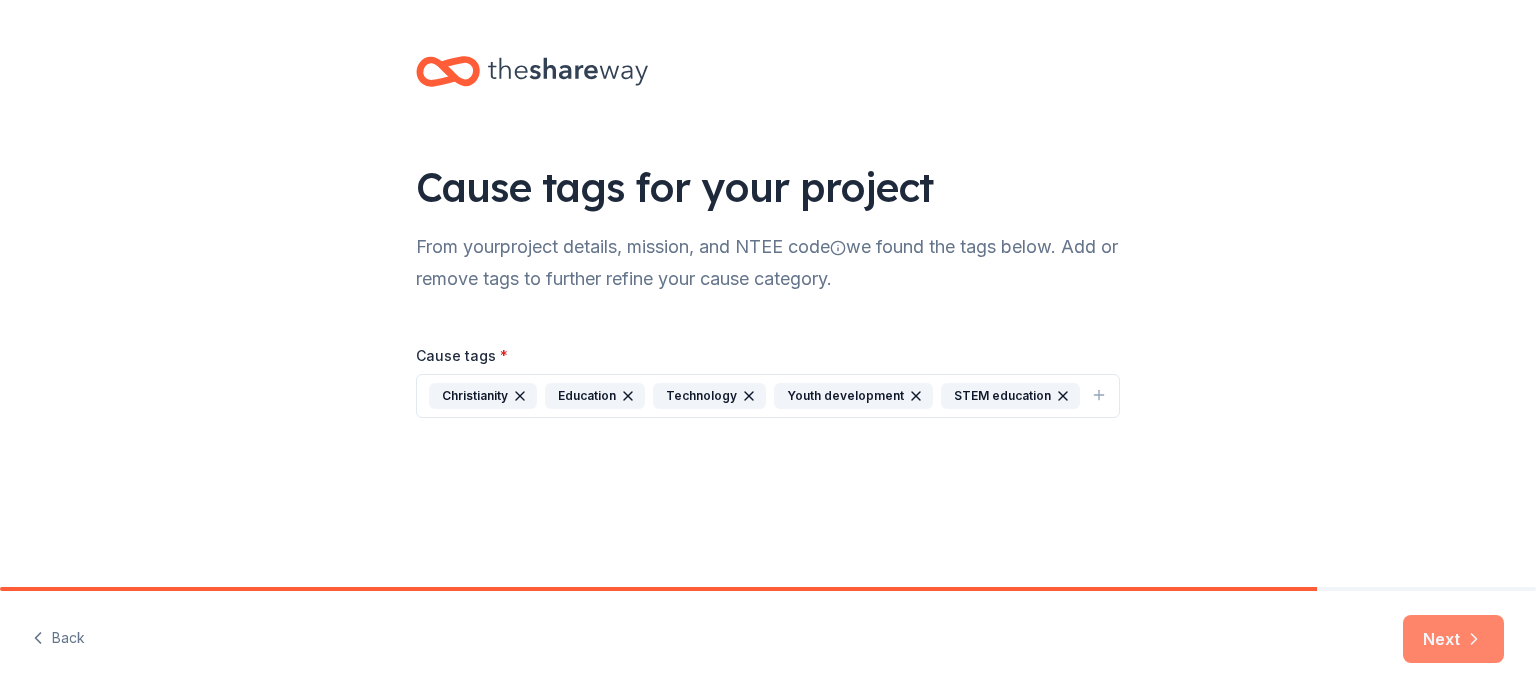 click on "Next" at bounding box center (1453, 639) 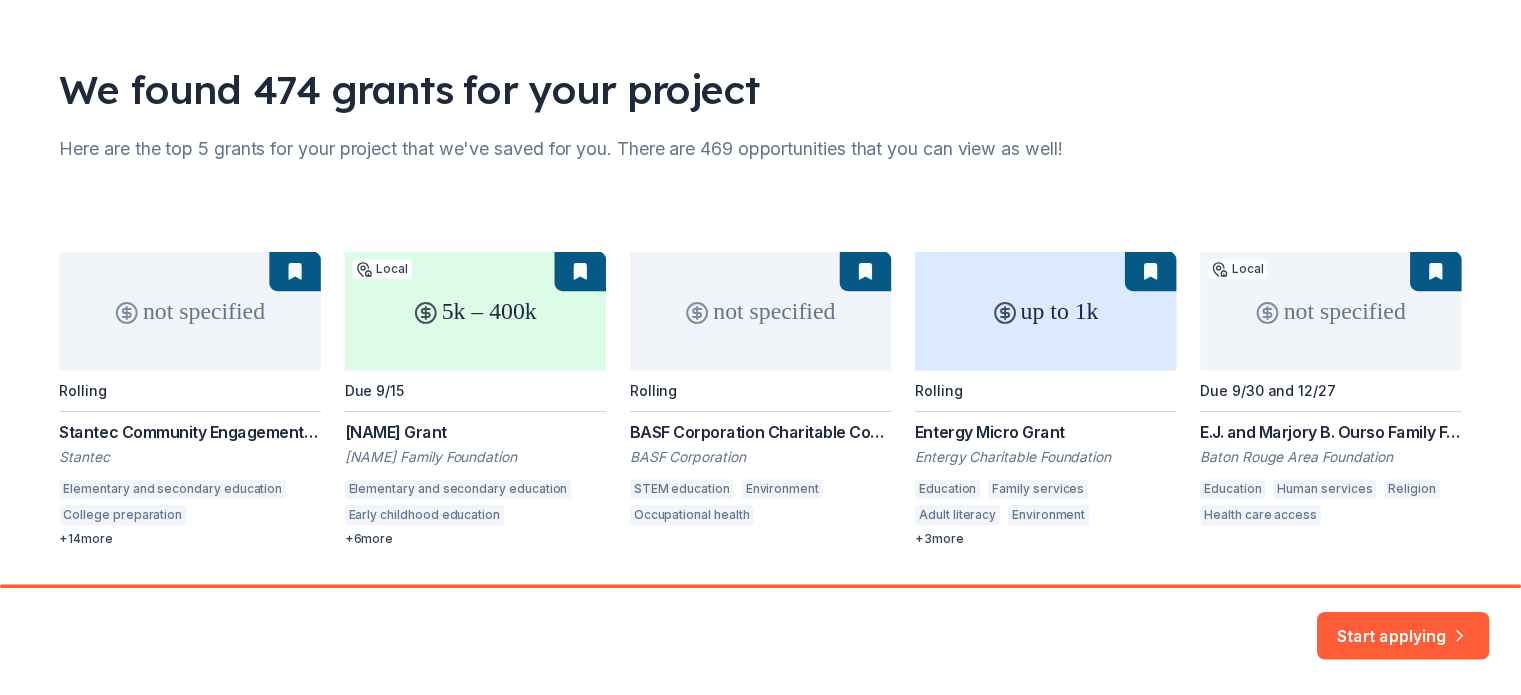 scroll, scrollTop: 158, scrollLeft: 0, axis: vertical 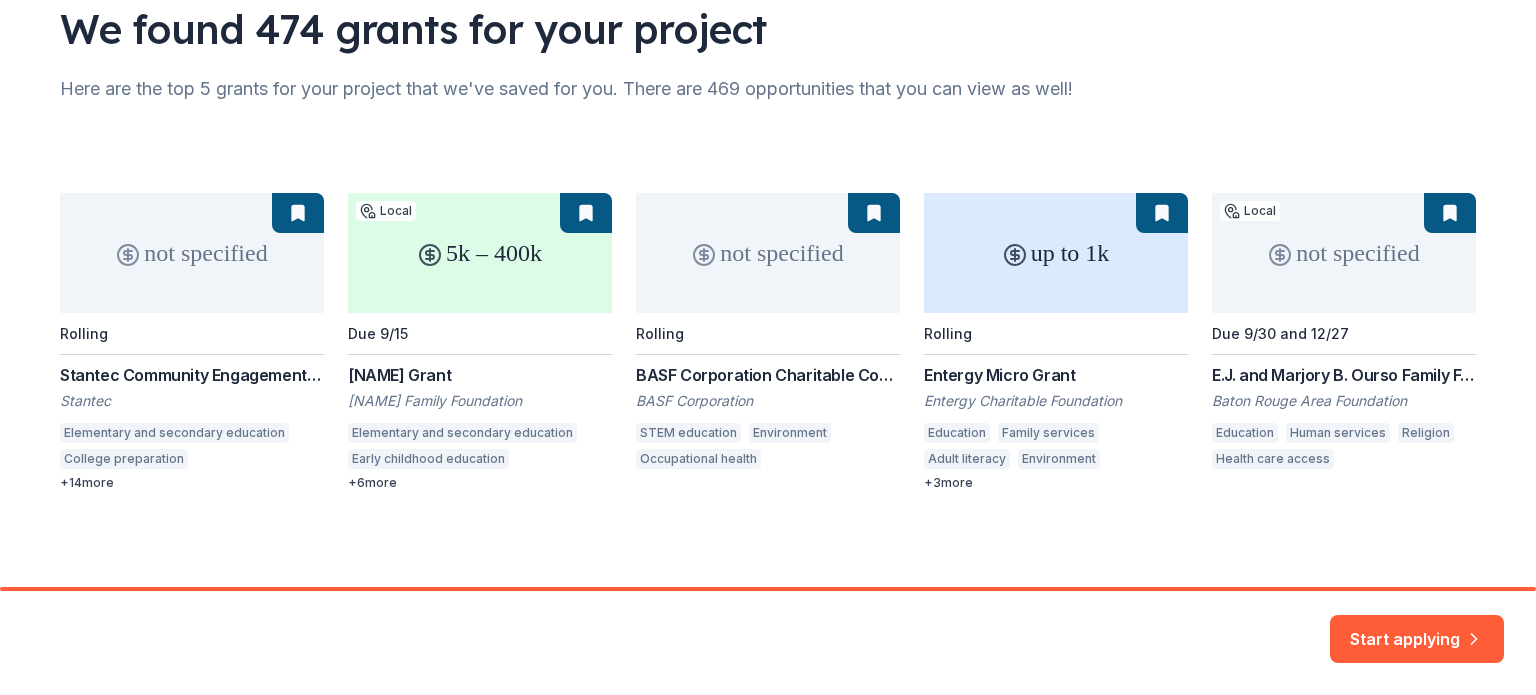 click on "Education, Projects & programming, Training and capacity building" at bounding box center [768, 342] 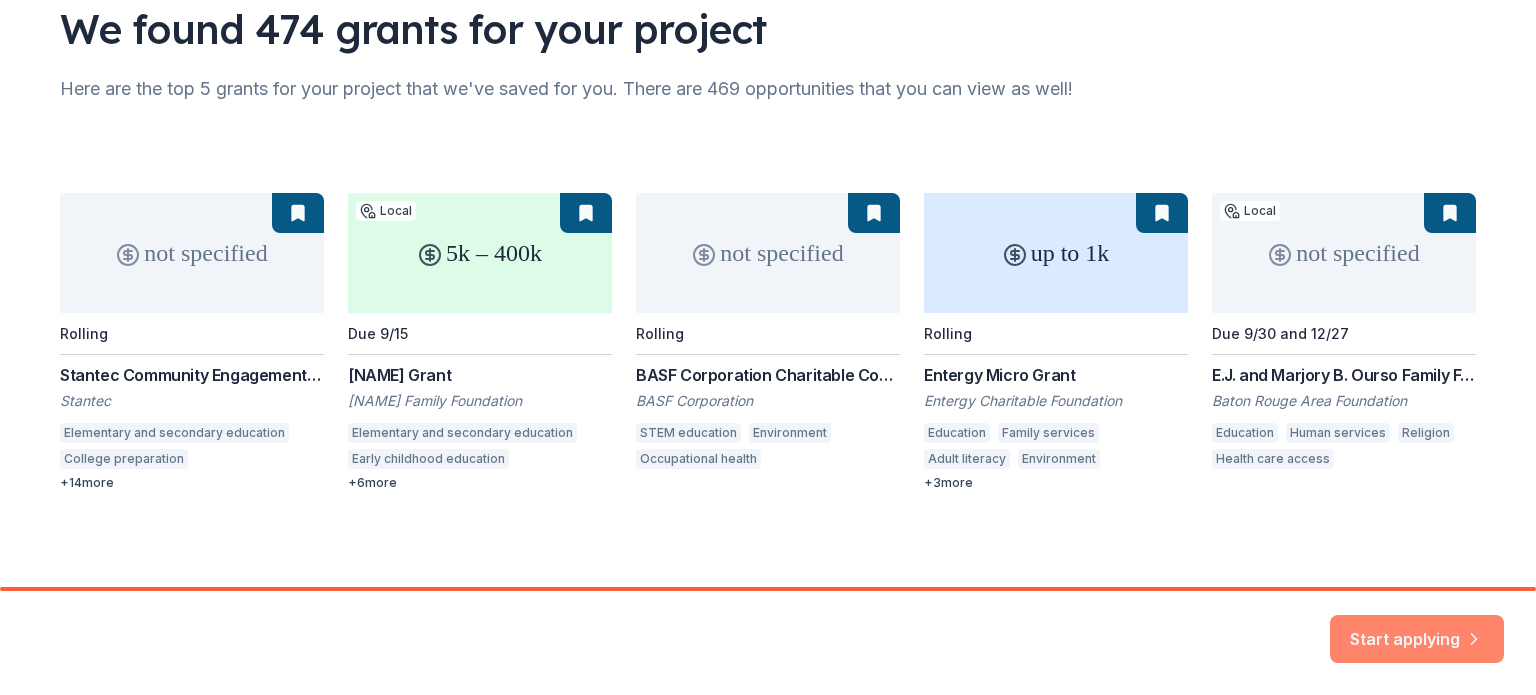 click on "Start applying" at bounding box center [1417, 627] 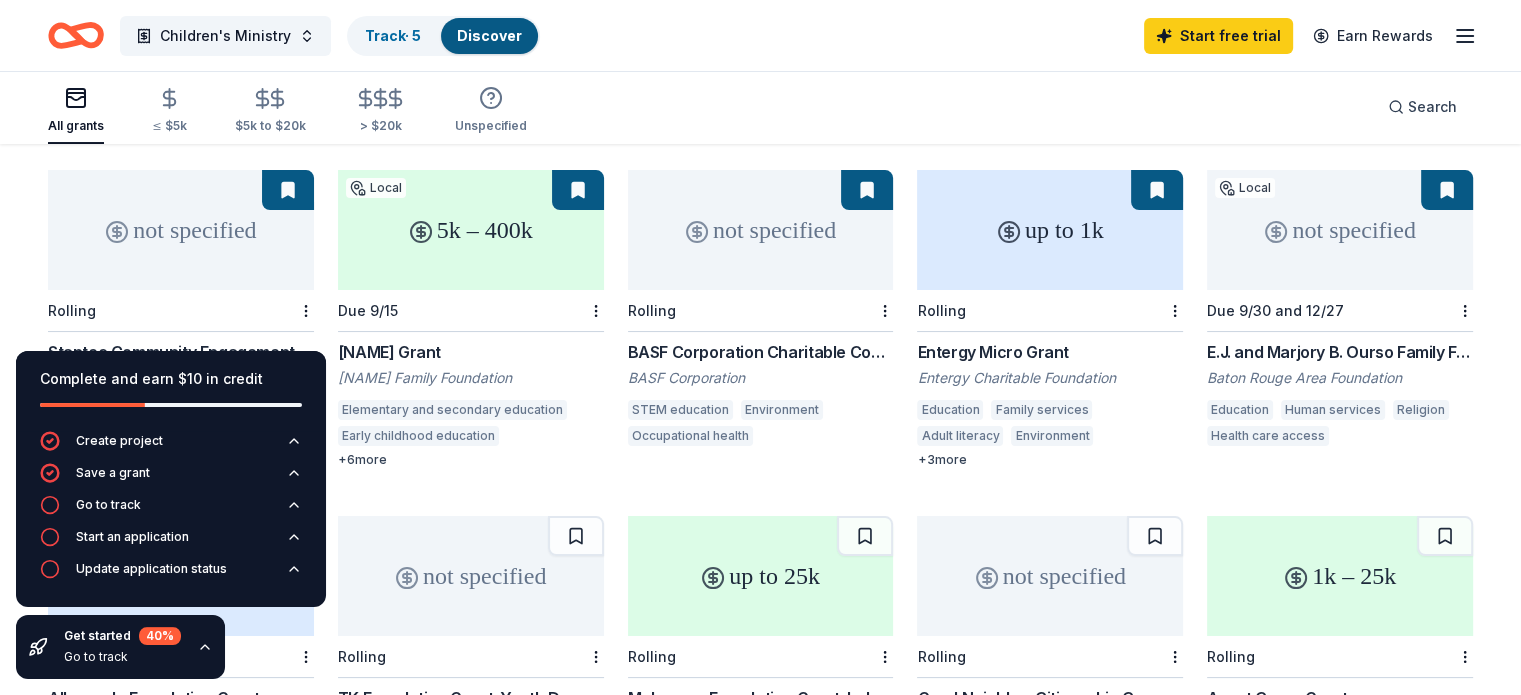 scroll, scrollTop: 200, scrollLeft: 0, axis: vertical 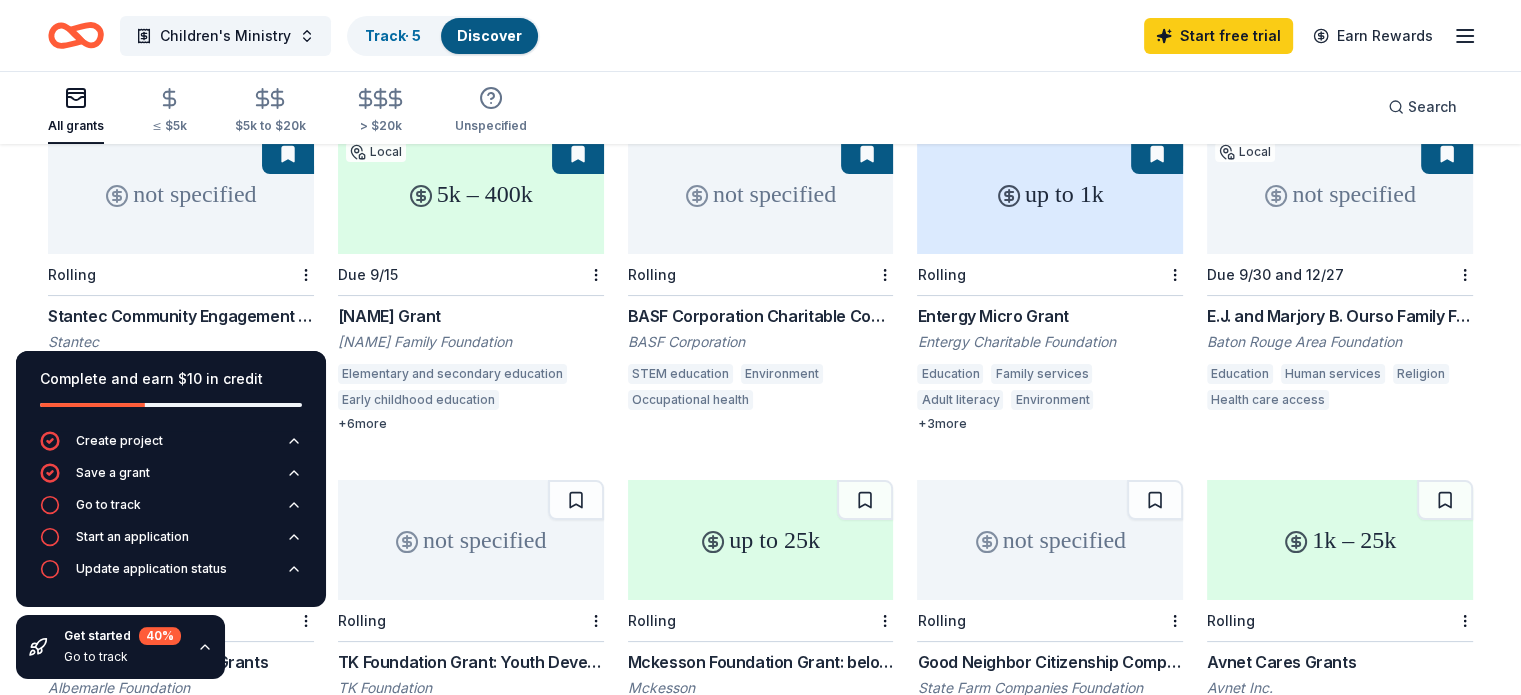 click on "5k – 400k" at bounding box center [471, 194] 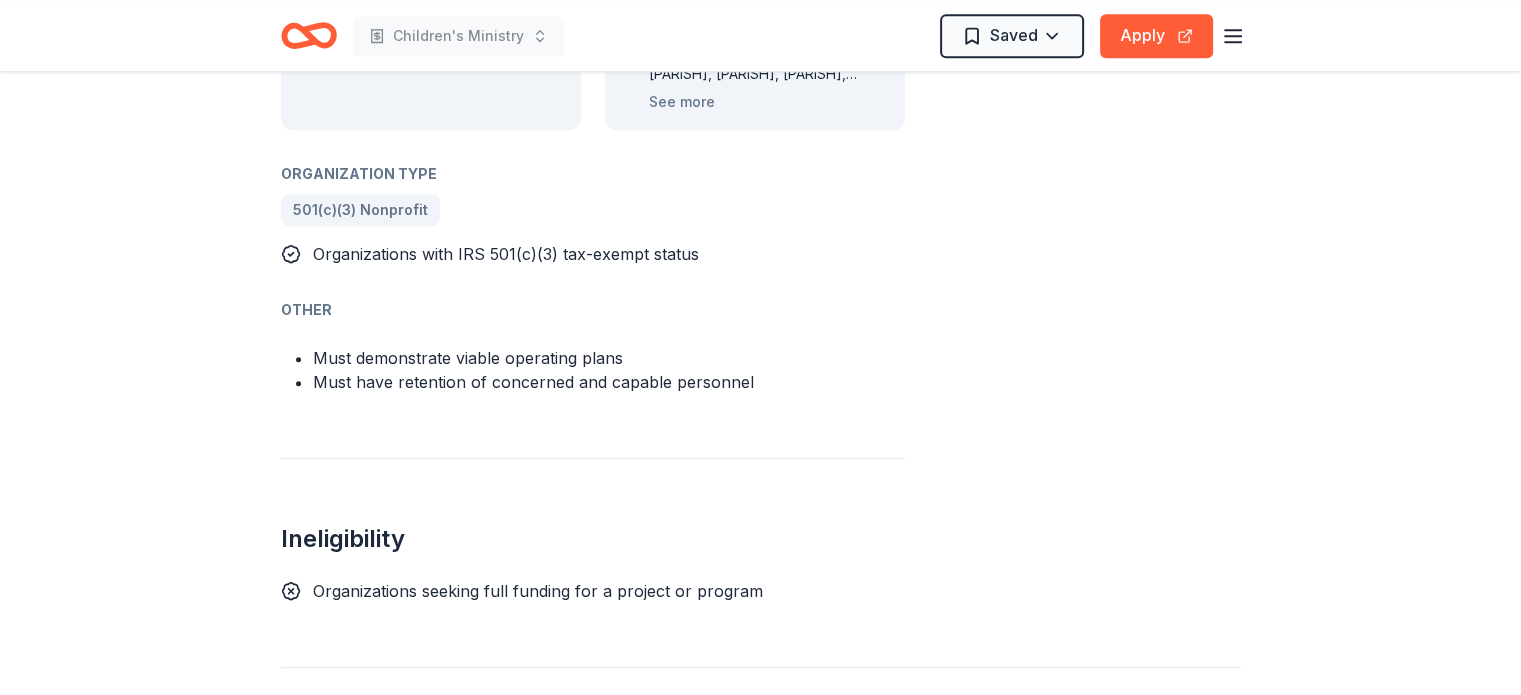 scroll, scrollTop: 1300, scrollLeft: 0, axis: vertical 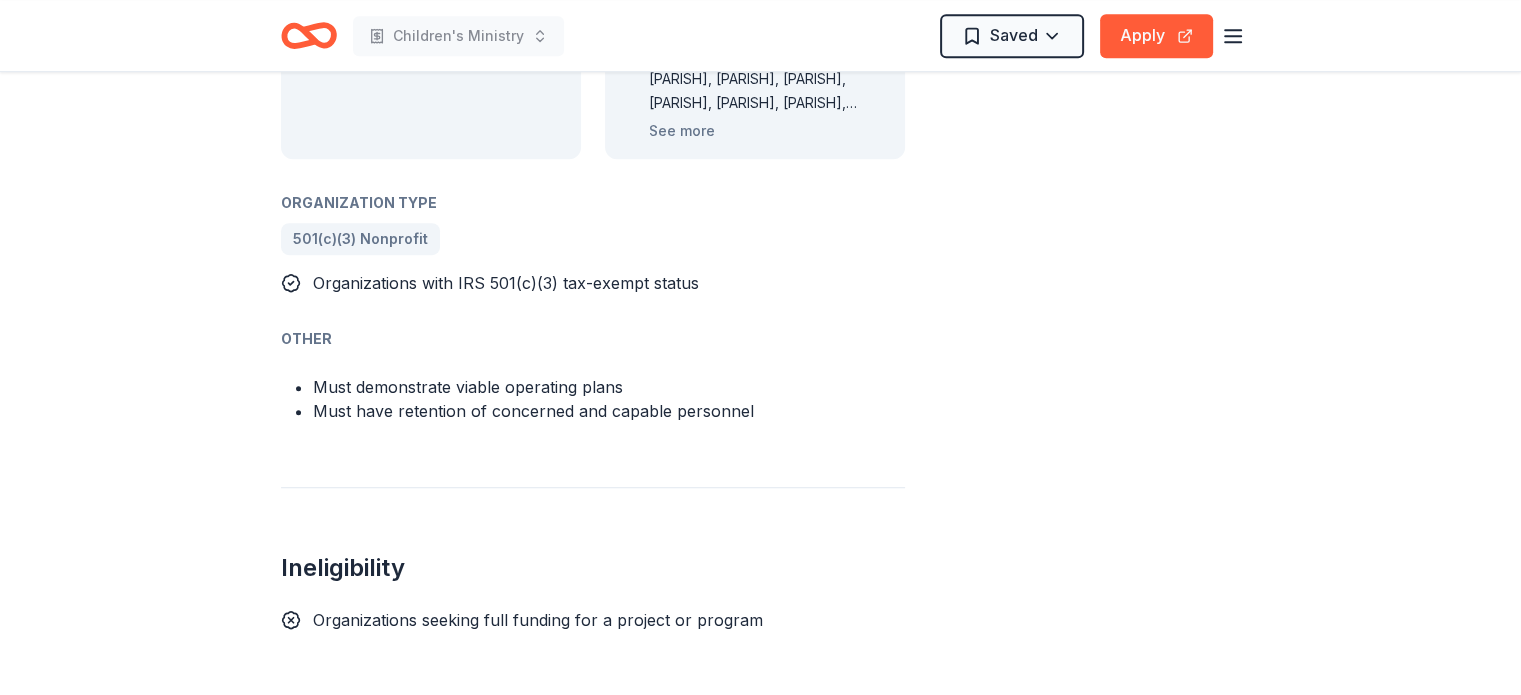drag, startPoint x: 456, startPoint y: 379, endPoint x: 530, endPoint y: 390, distance: 74.8131 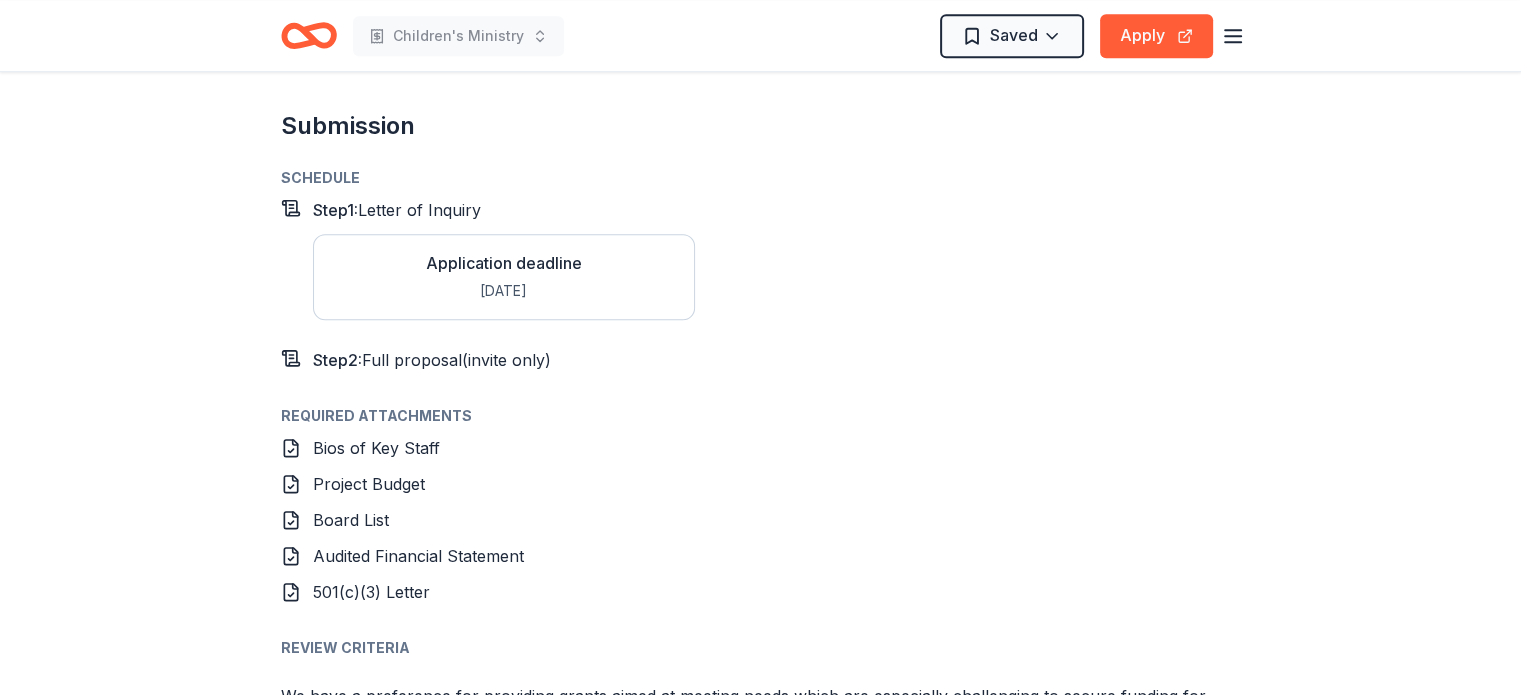 scroll, scrollTop: 2000, scrollLeft: 0, axis: vertical 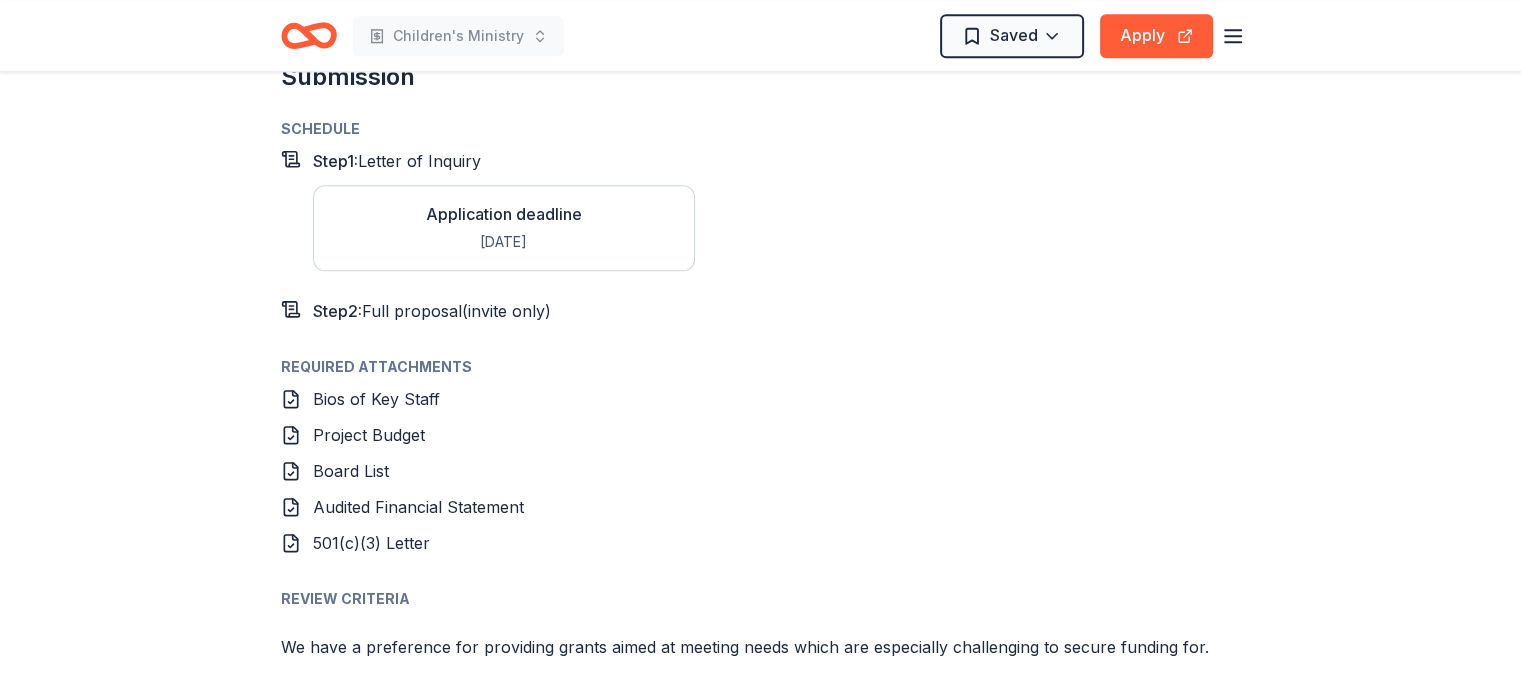 click on "Required Attachments Bios of Key Staff Project Budget Board List Audited Financial Statement 501(c)(3) Letter" at bounding box center (761, 455) 